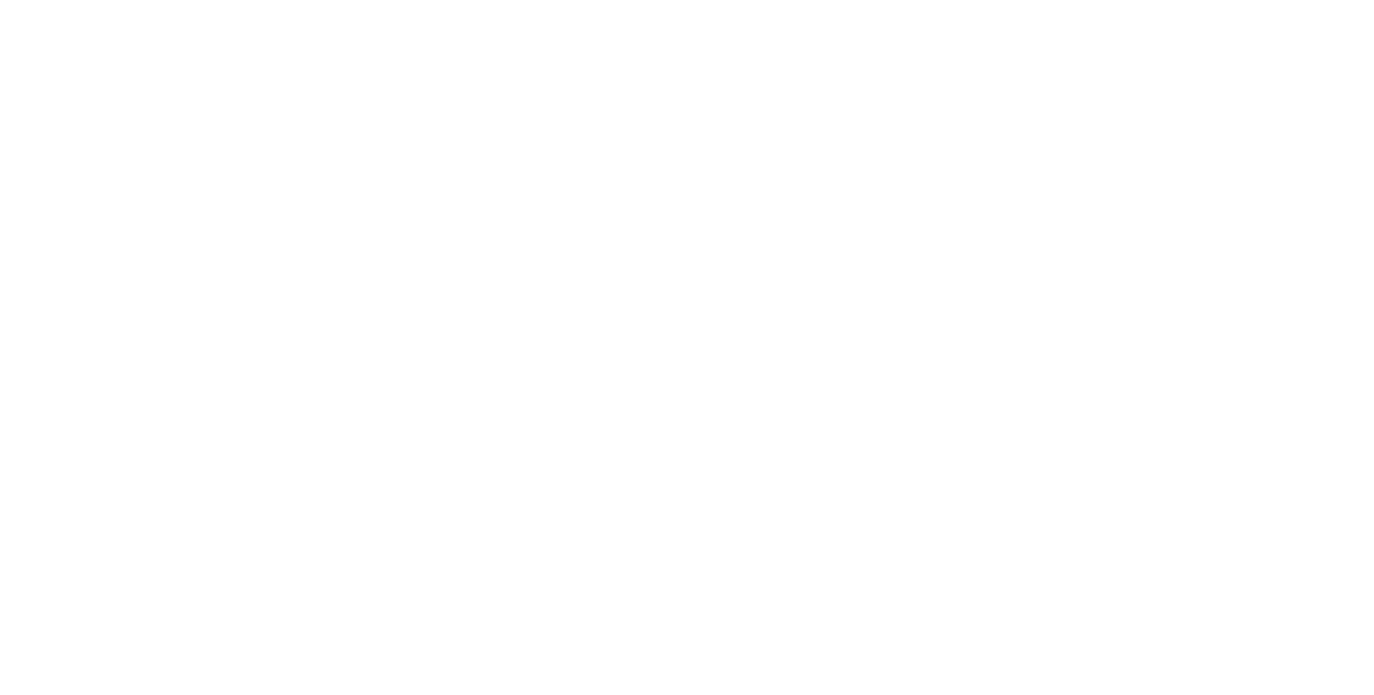 scroll, scrollTop: 0, scrollLeft: 0, axis: both 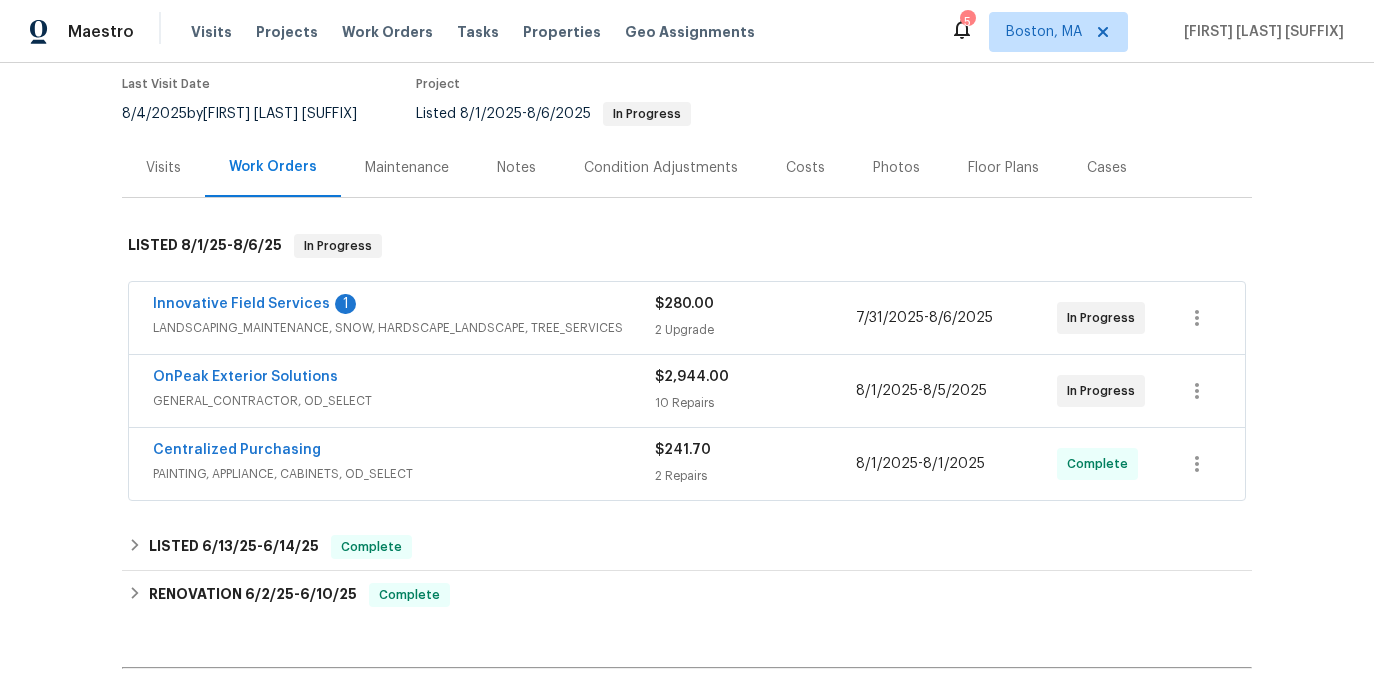 click on "OnPeak Exterior Solutions" at bounding box center (404, 379) 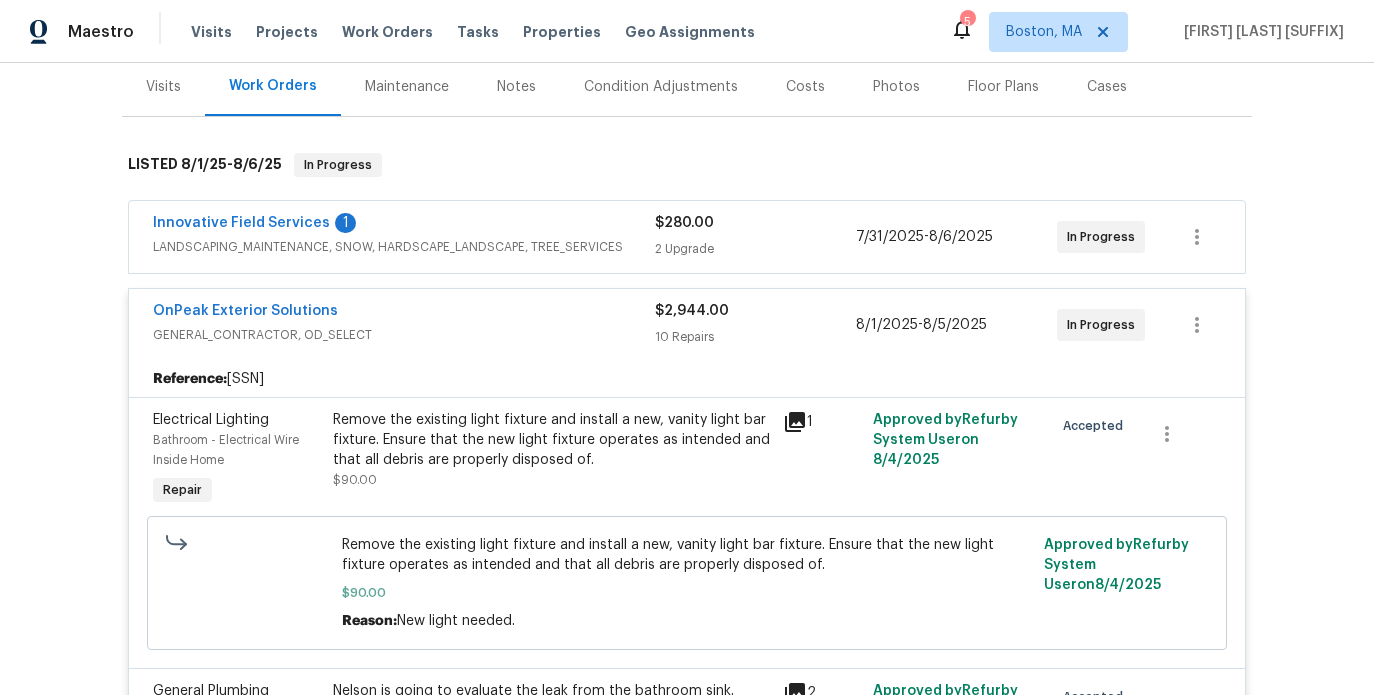 scroll, scrollTop: 353, scrollLeft: 0, axis: vertical 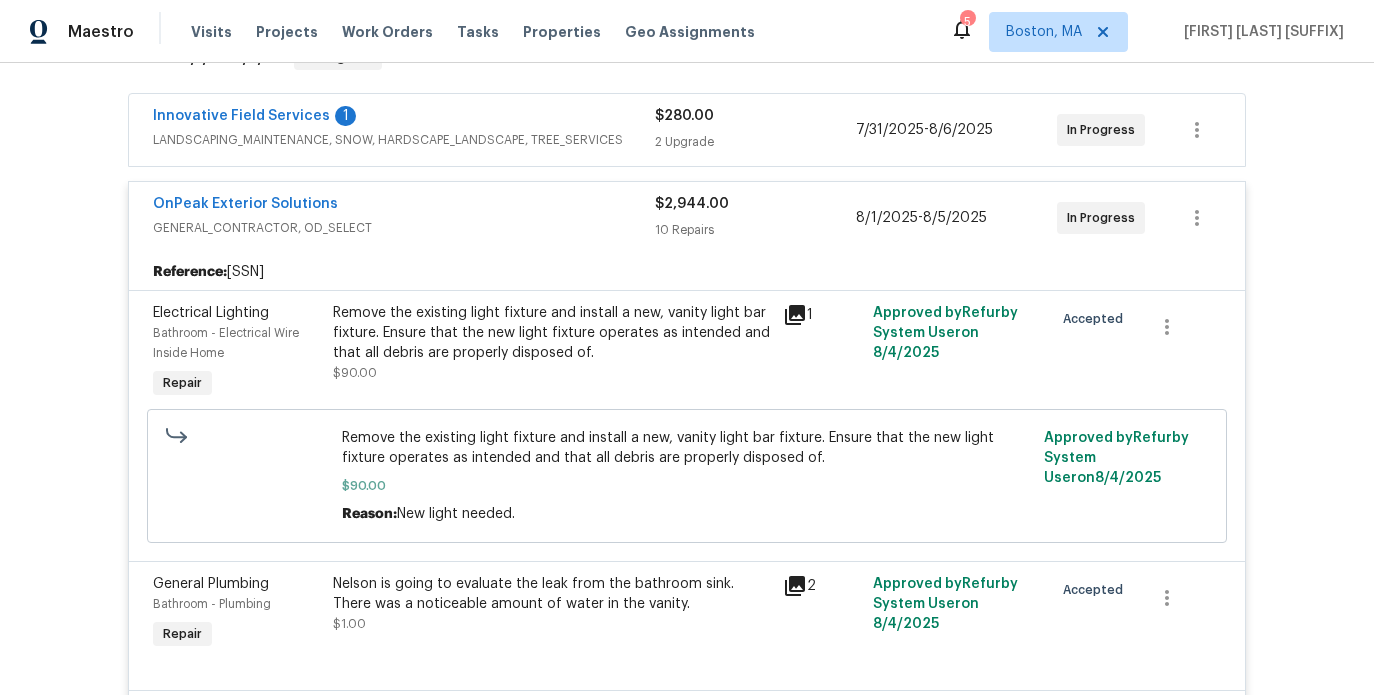 click on "GENERAL_CONTRACTOR, OD_SELECT" at bounding box center (404, 228) 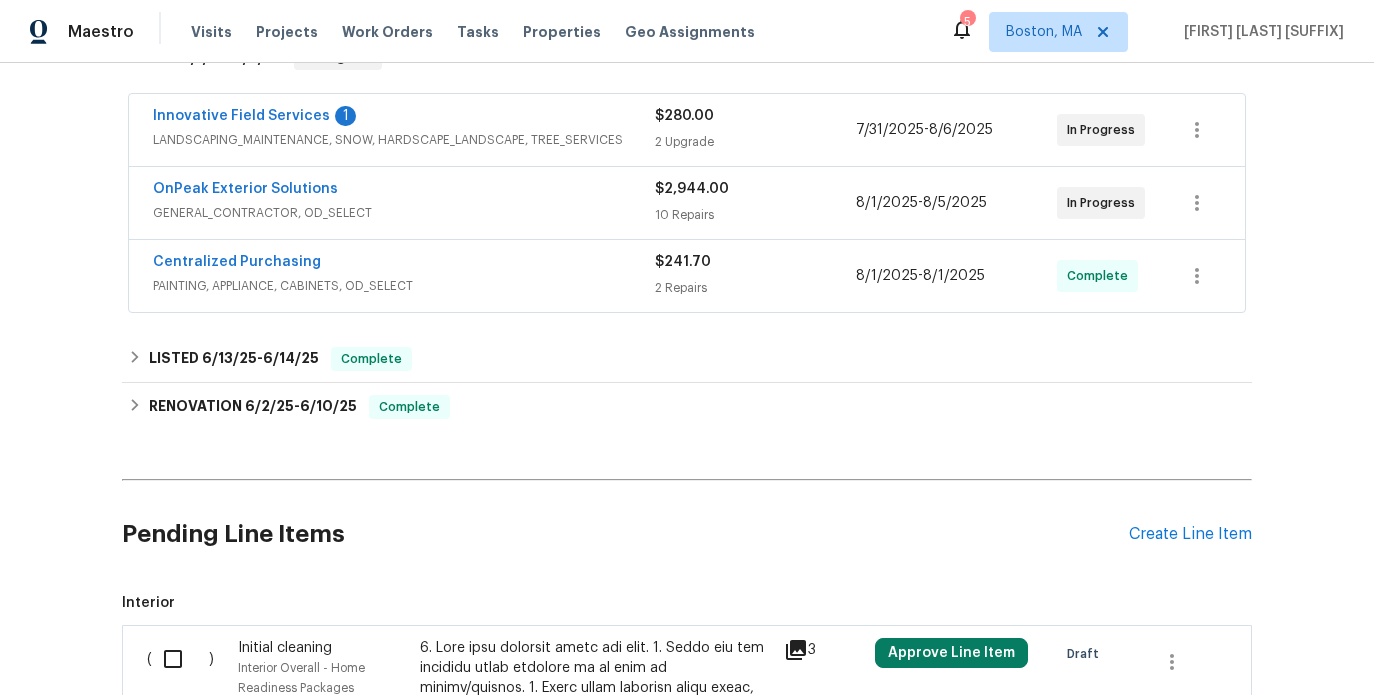 click on "OnPeak Exterior Solutions GENERAL_CONTRACTOR, OD_SELECT" at bounding box center [404, 203] 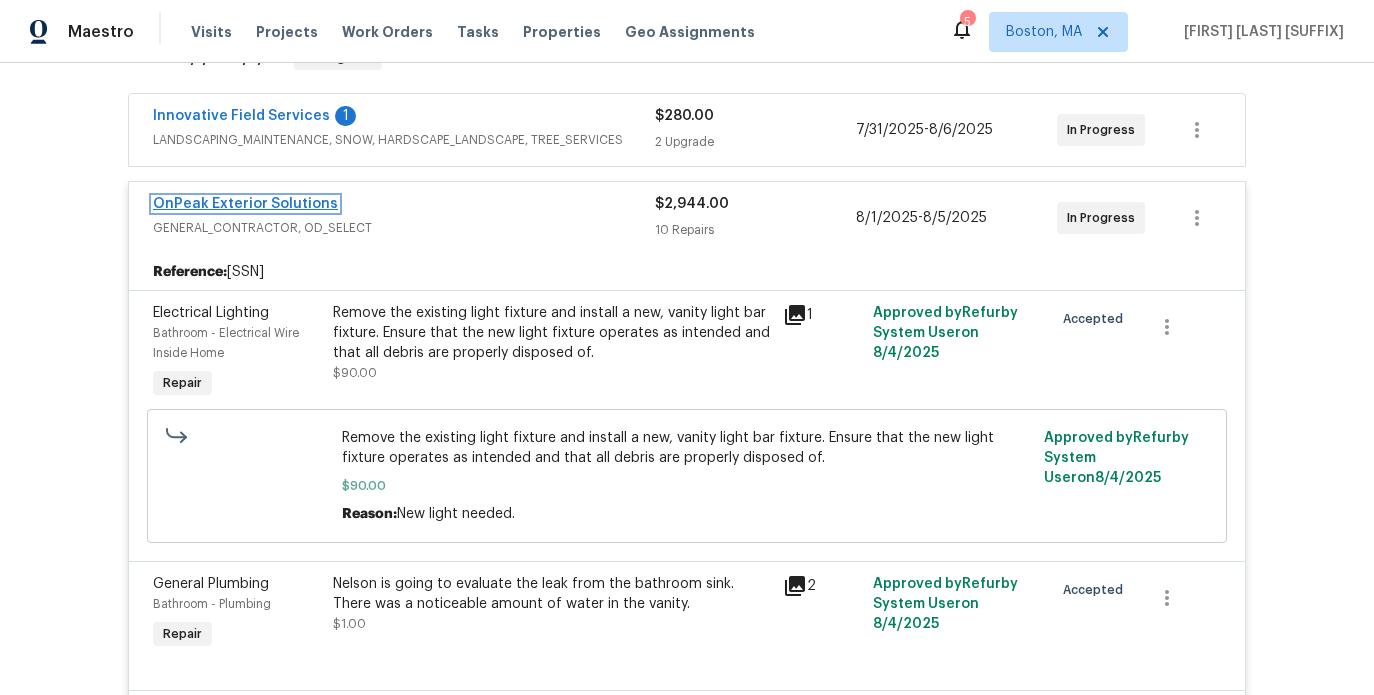 click on "OnPeak Exterior Solutions" at bounding box center [245, 204] 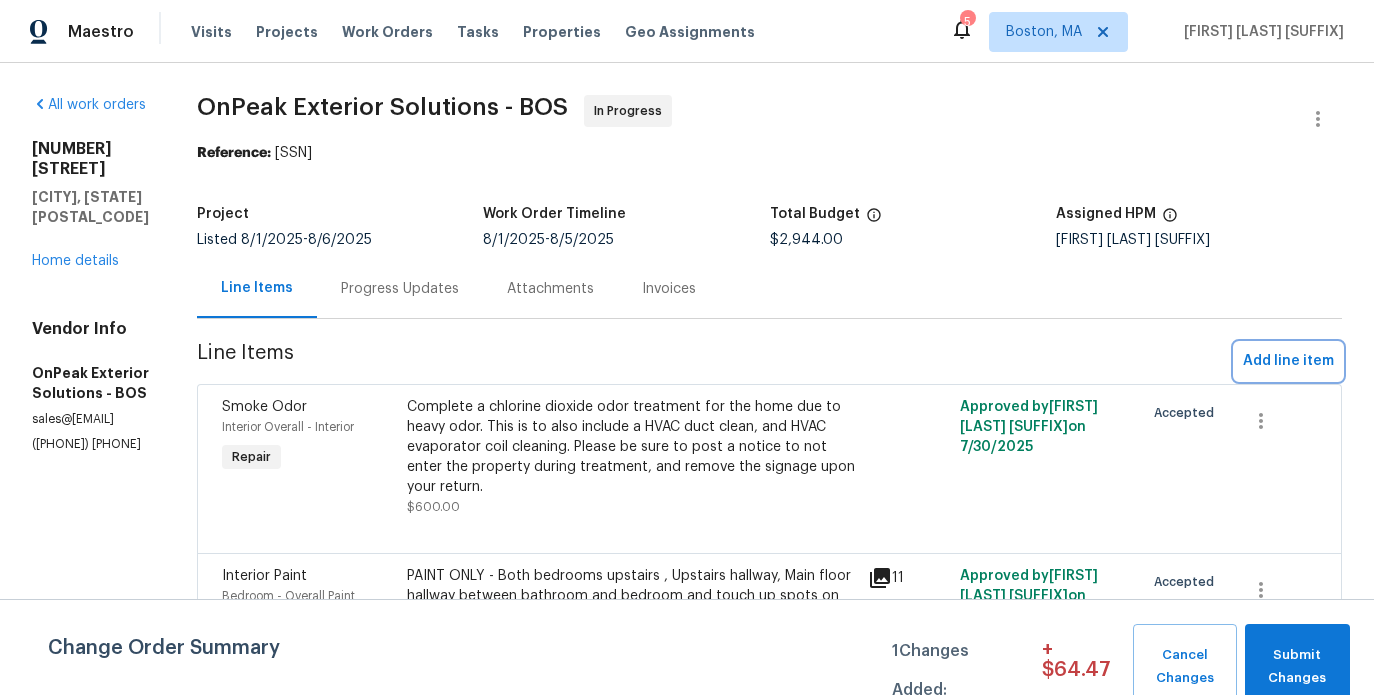 click on "Add line item" at bounding box center (1288, 361) 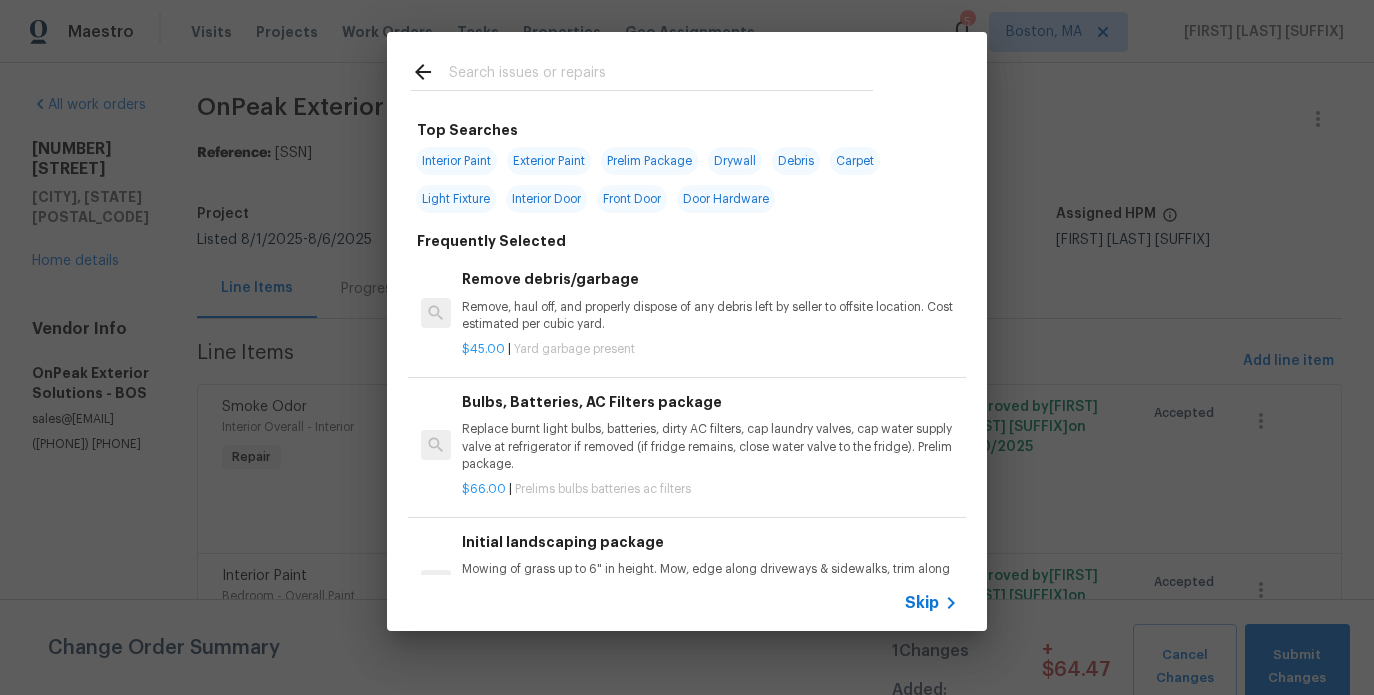 click at bounding box center (642, 71) 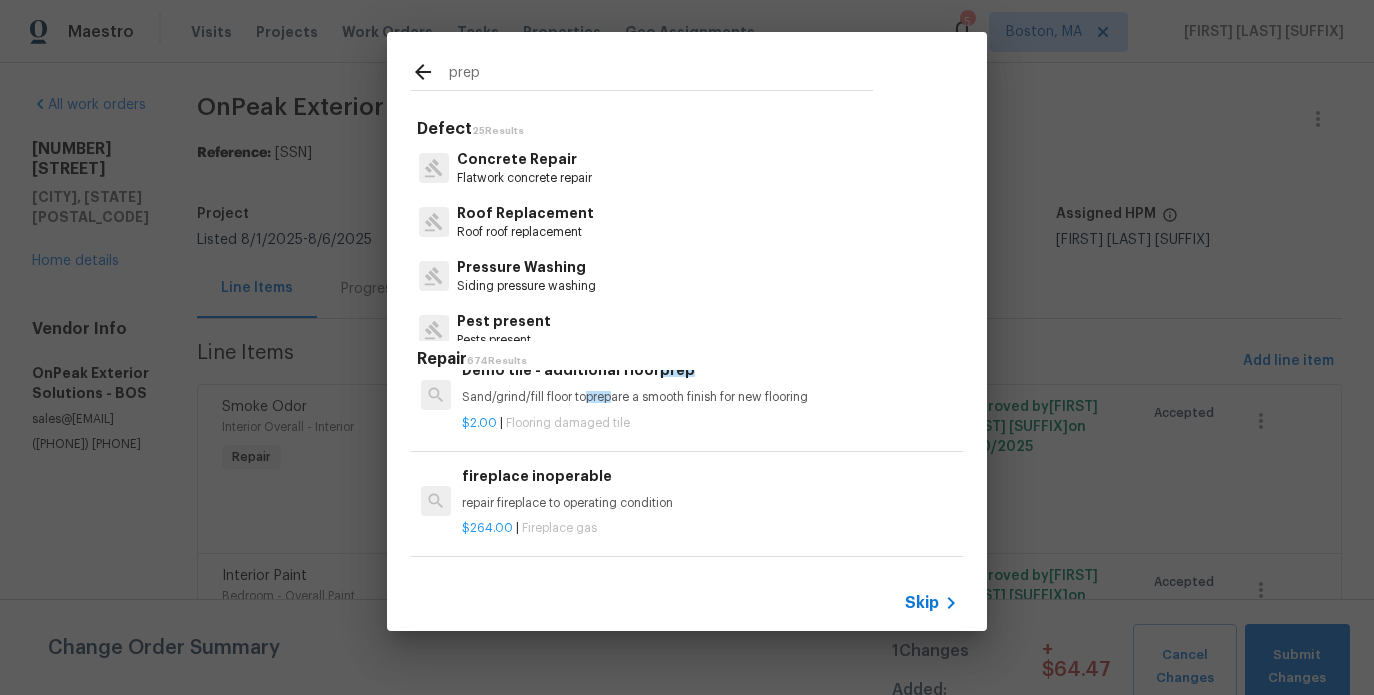 scroll, scrollTop: 0, scrollLeft: 0, axis: both 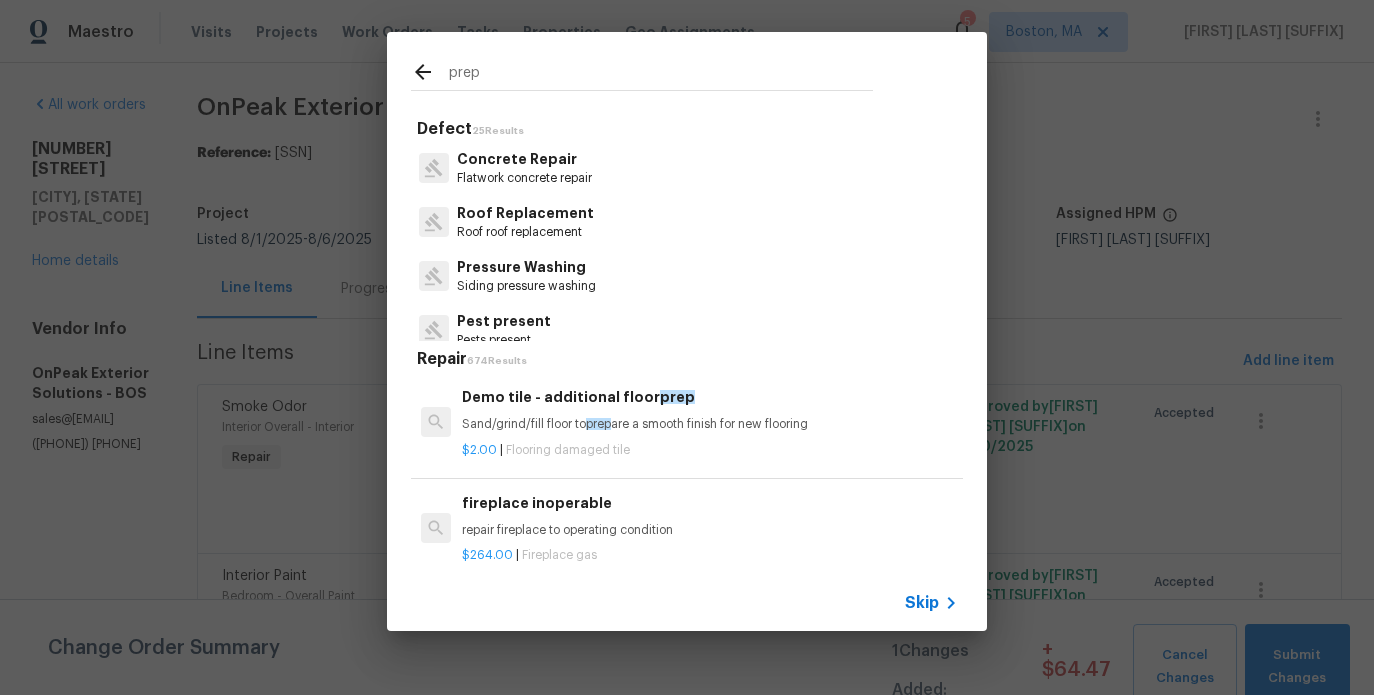 click on "prep" at bounding box center [661, 75] 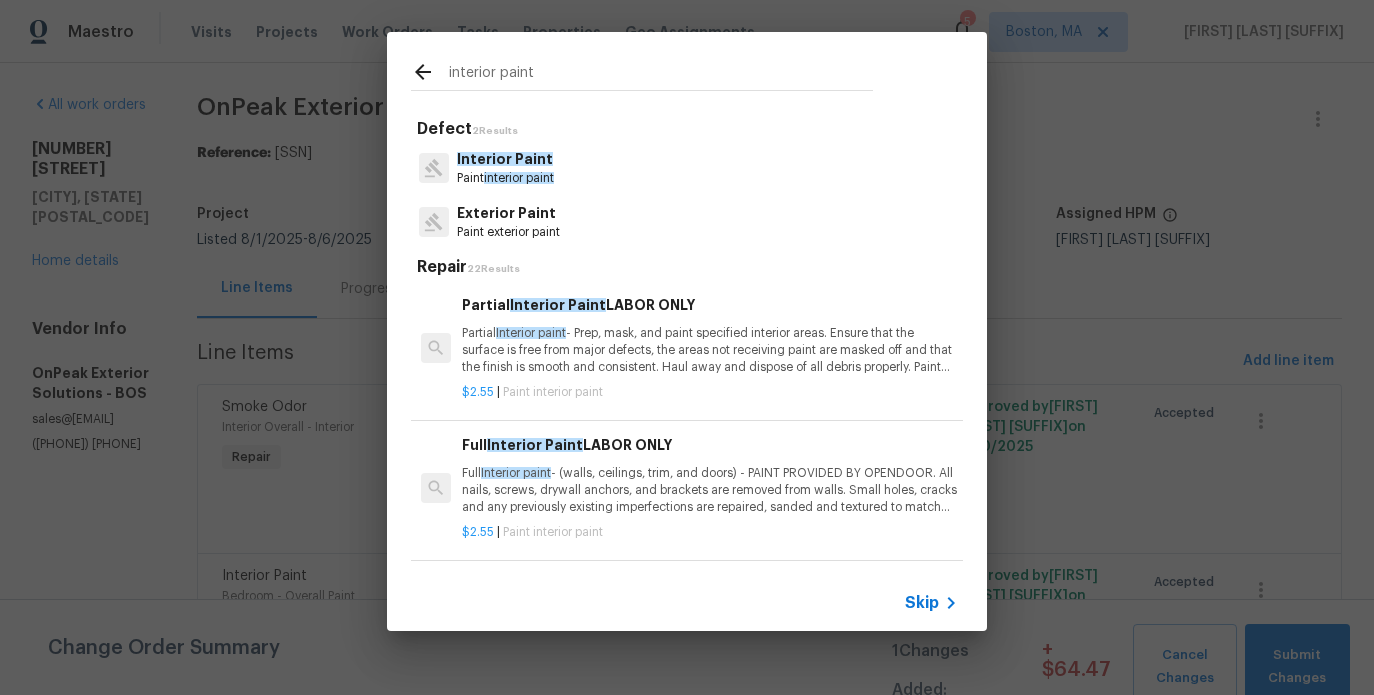 type on "interior paint" 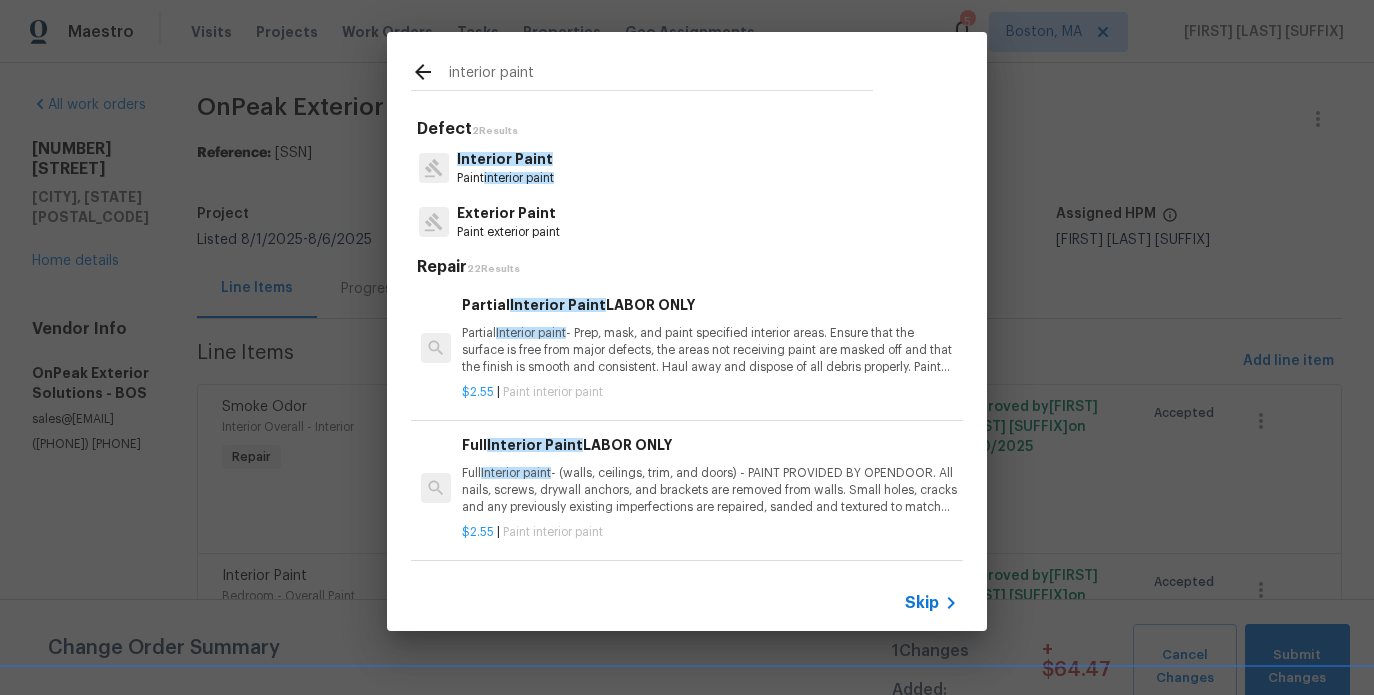 click on "Interior Paint Paint  interior paint" at bounding box center [687, 168] 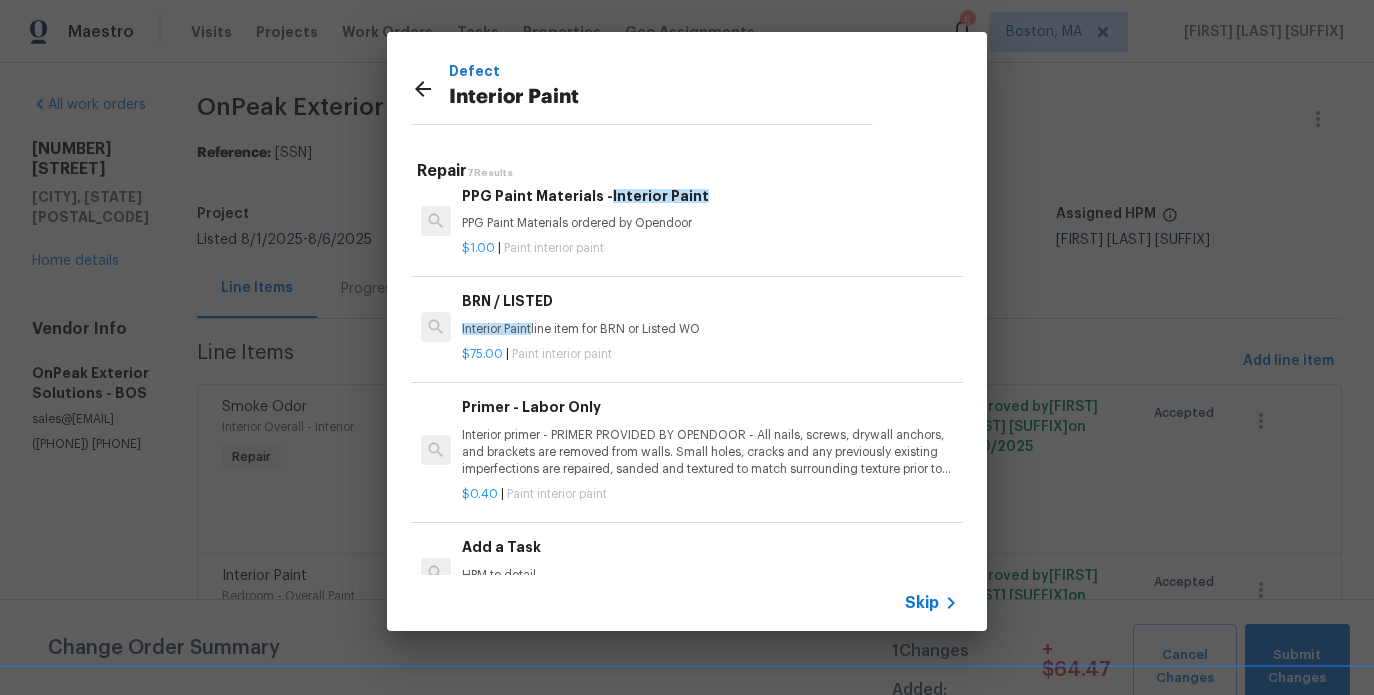 scroll, scrollTop: 361, scrollLeft: 0, axis: vertical 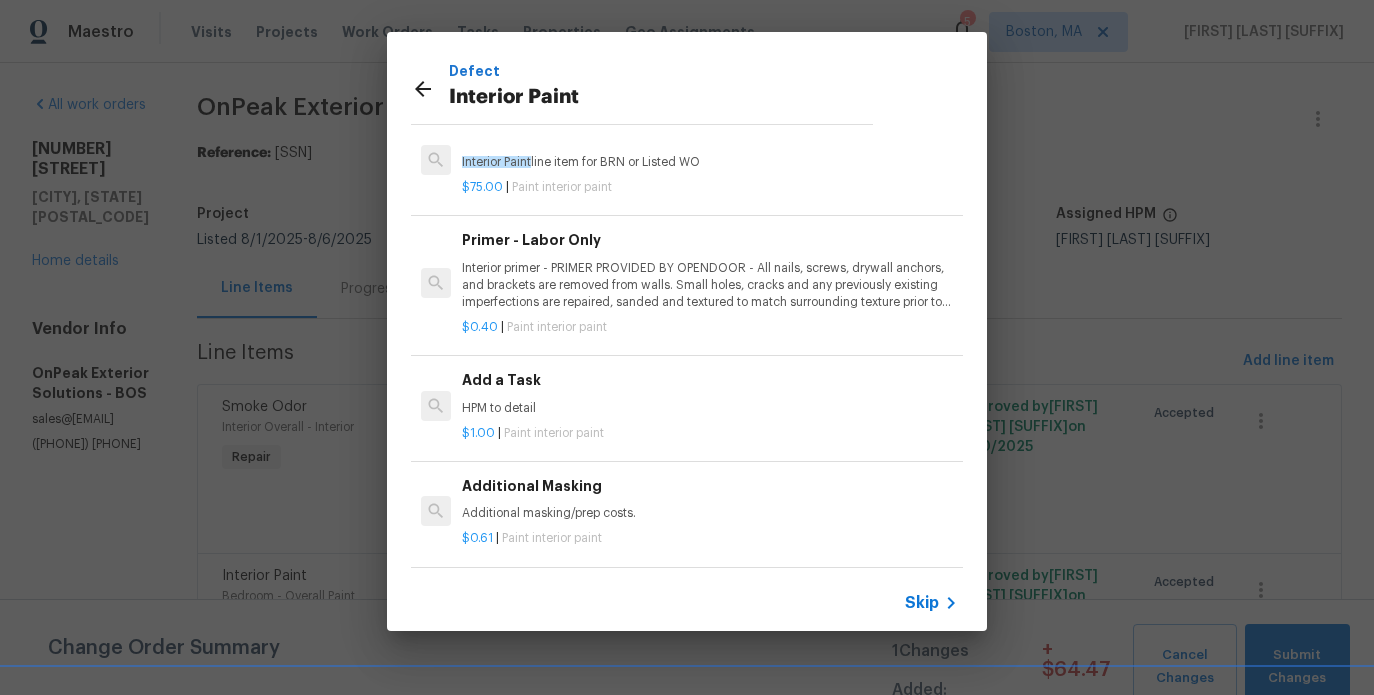 click on "Interior primer - PRIMER PROVIDED BY OPENDOOR - All nails, screws, drywall anchors, and brackets are removed from walls. Small holes, cracks and any previously existing imperfections are repaired, sanded and textured to match surrounding texture prior to painting. Caulk all edges/corners, windows, doors, counters, tubs/showers and baseboards." at bounding box center (710, 285) 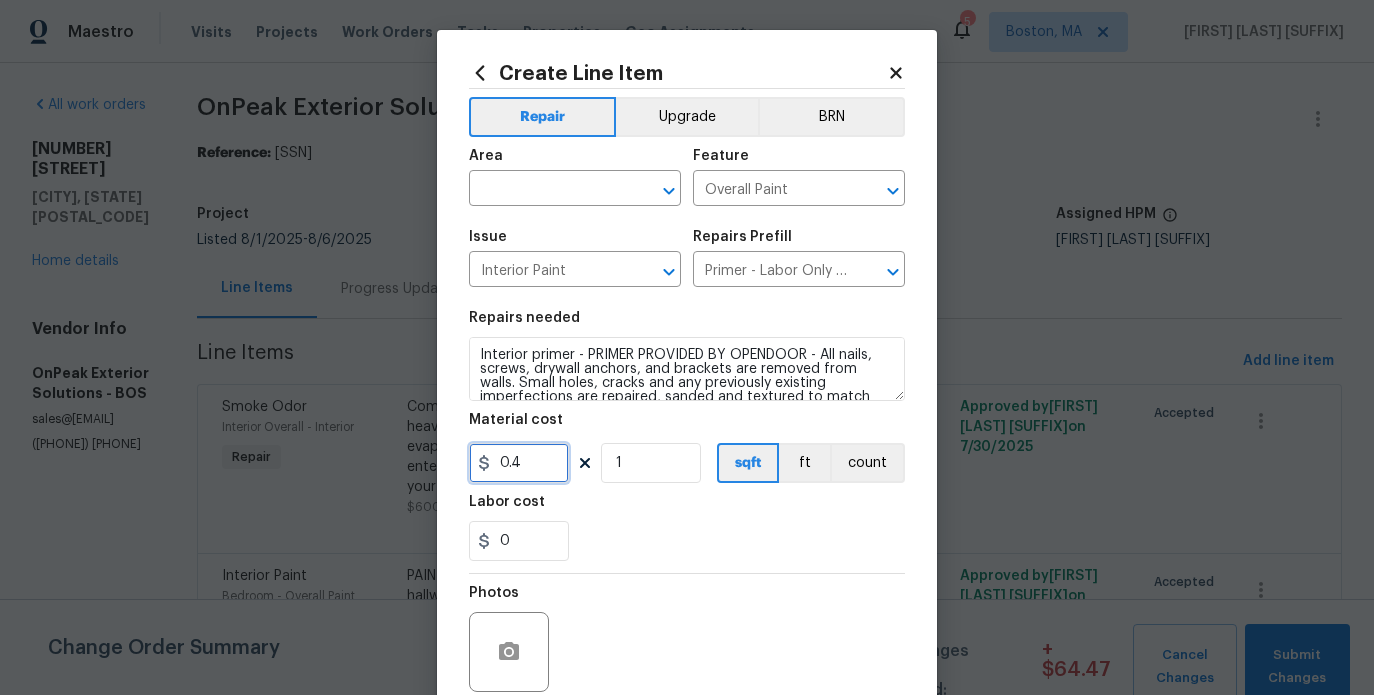 drag, startPoint x: 513, startPoint y: 467, endPoint x: 592, endPoint y: 452, distance: 80.411446 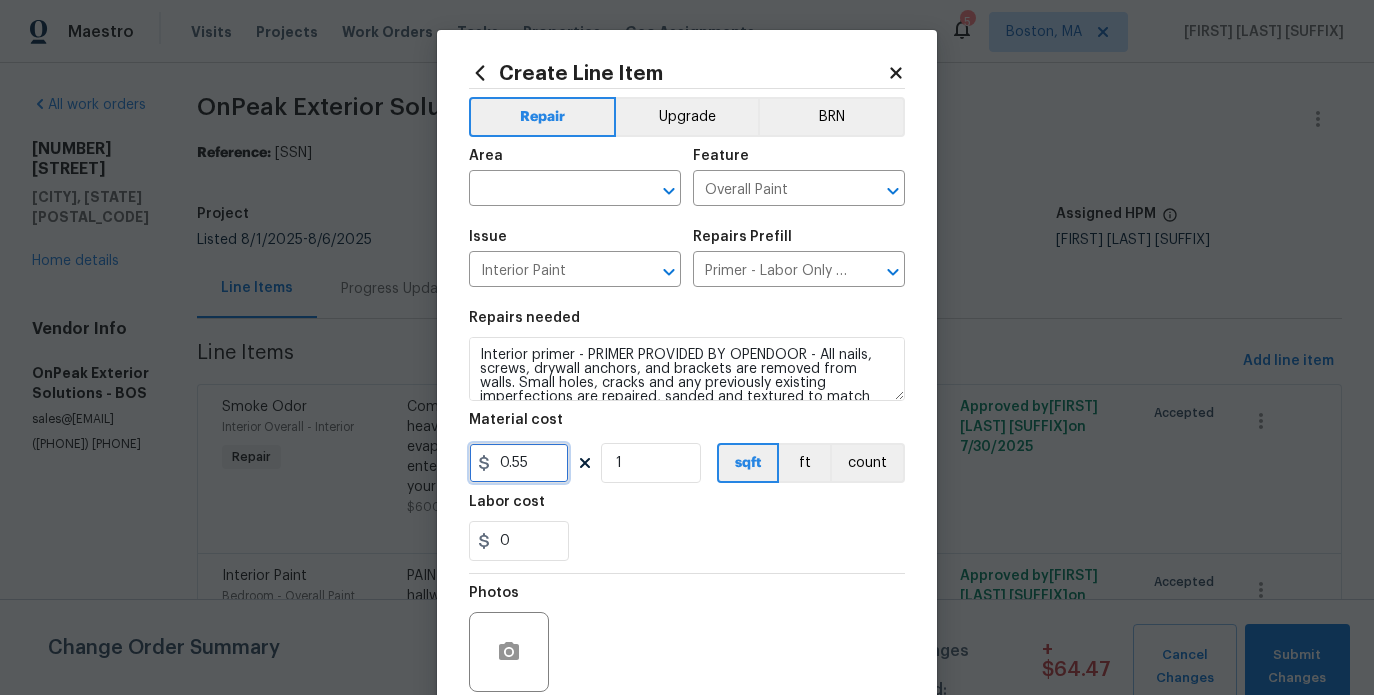 type on "0.55" 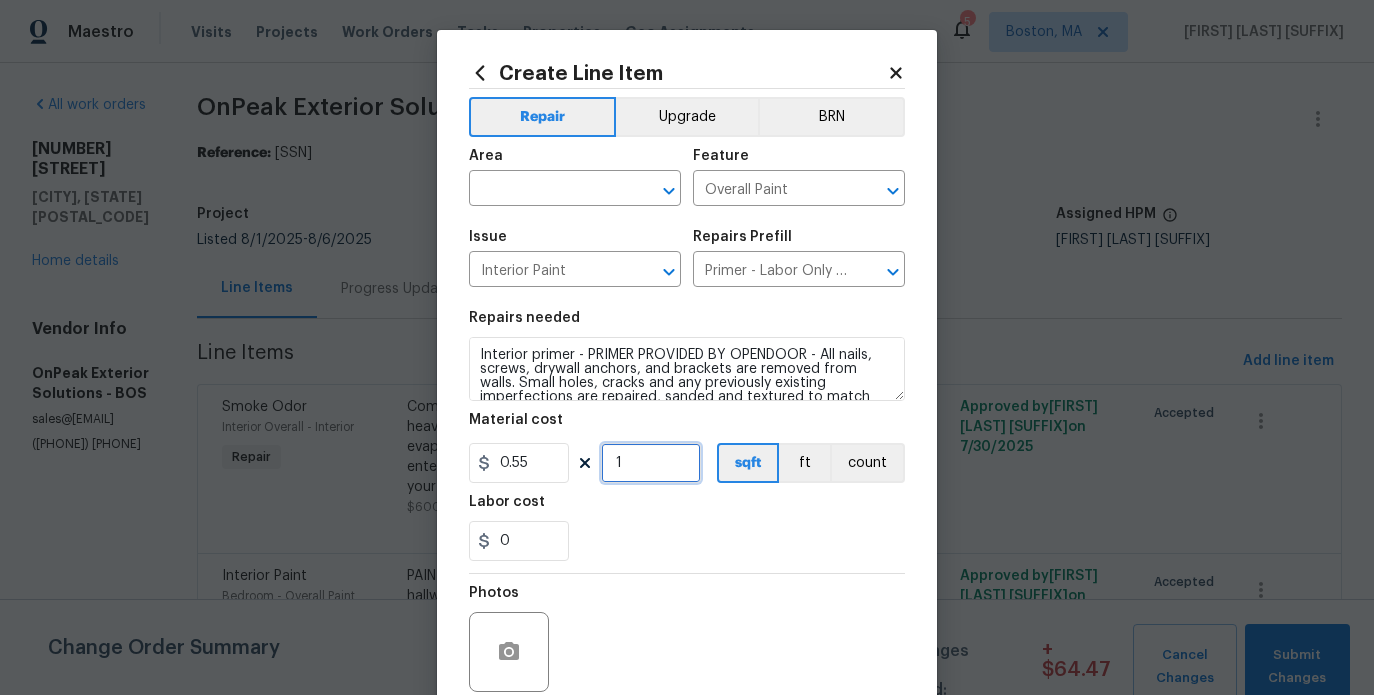 click on "1" at bounding box center [651, 463] 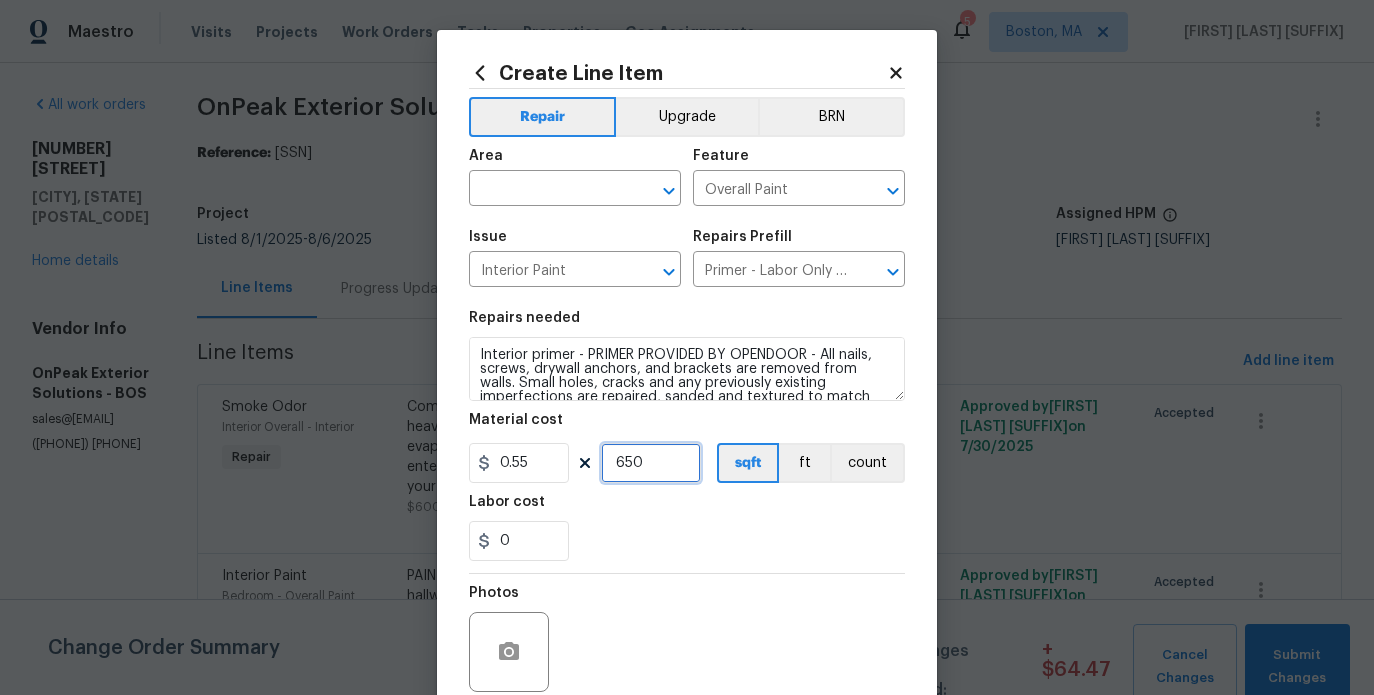 type on "650" 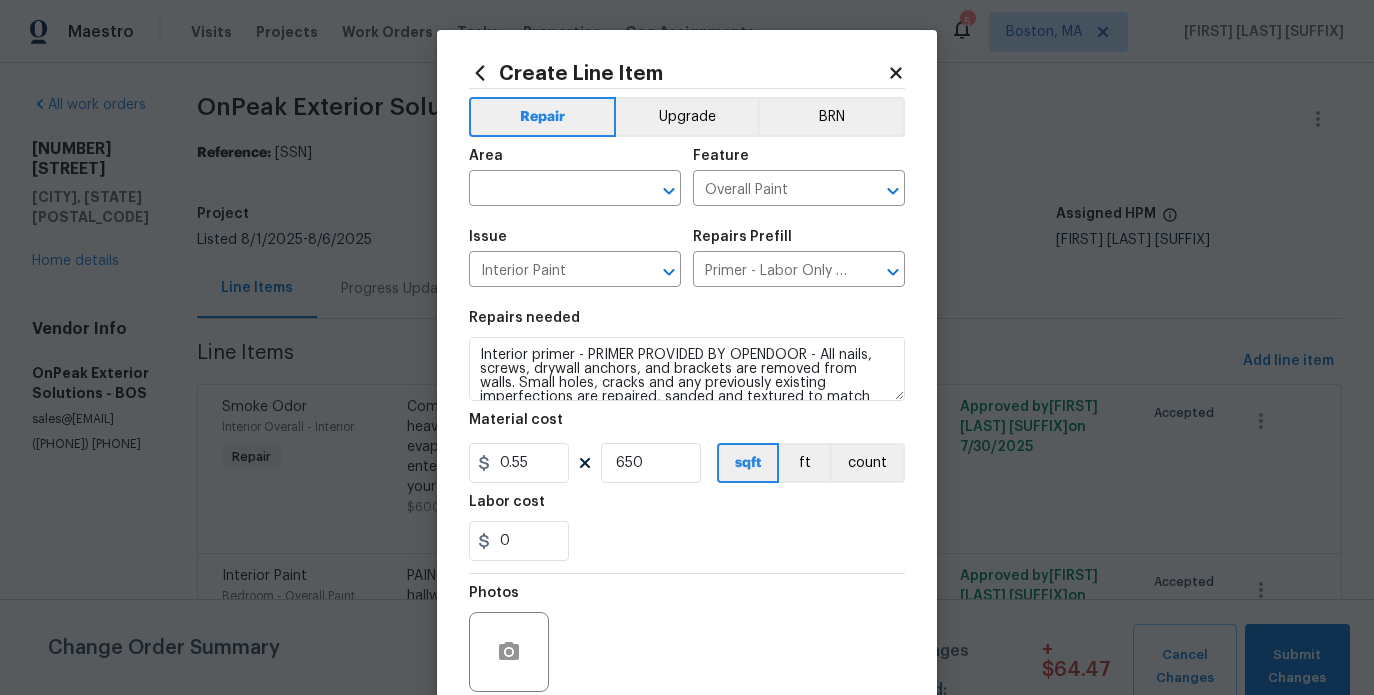 click on "Photos" at bounding box center [687, 639] 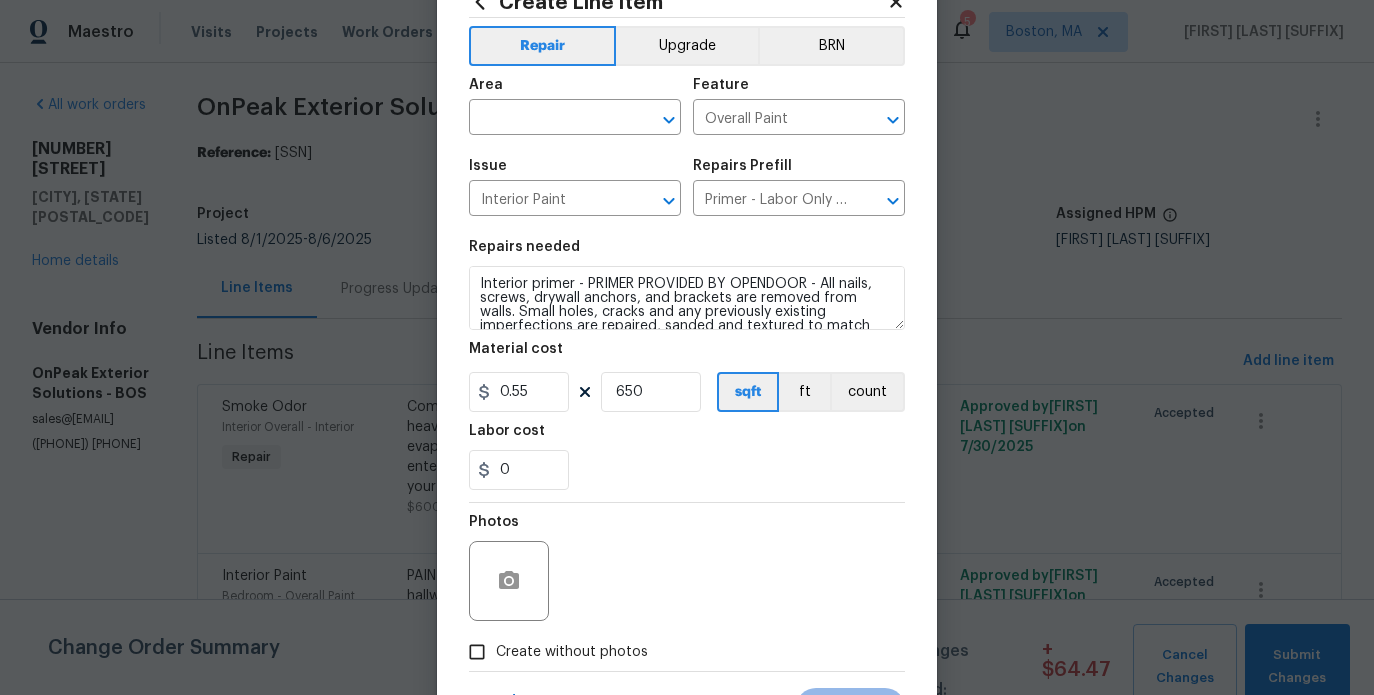 scroll, scrollTop: 167, scrollLeft: 0, axis: vertical 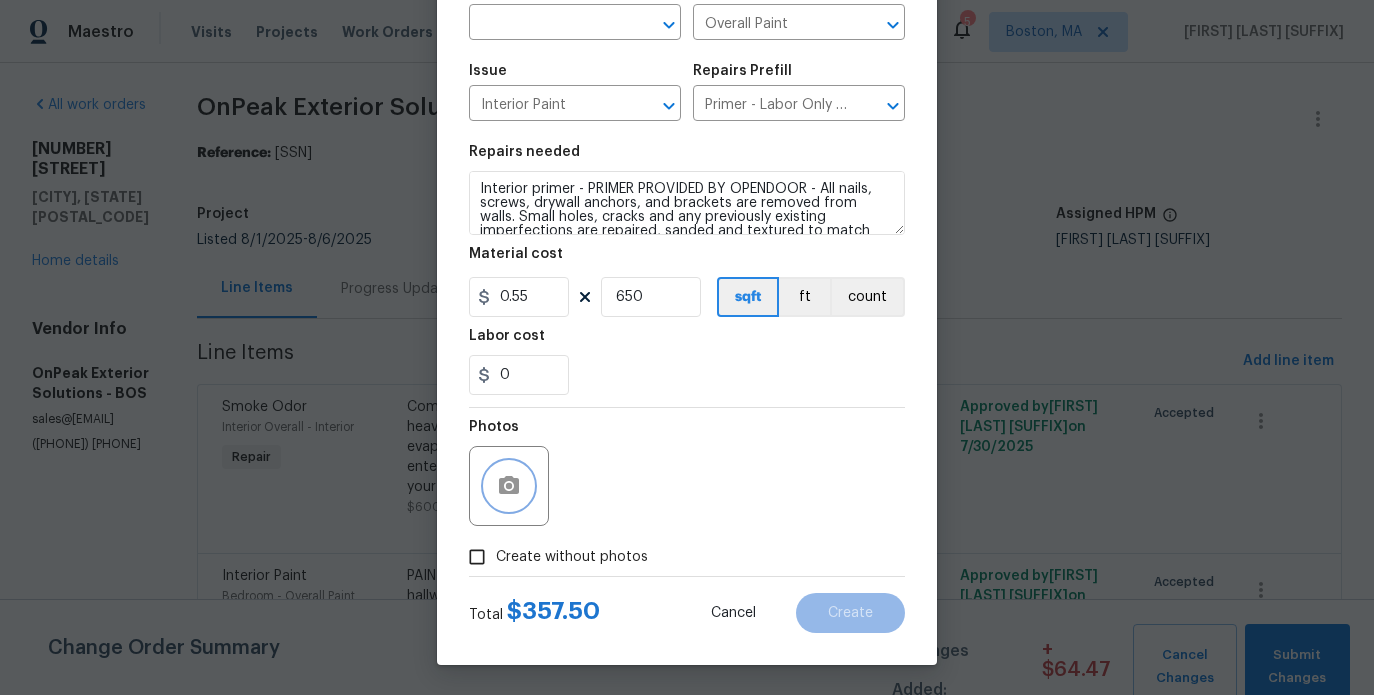 click 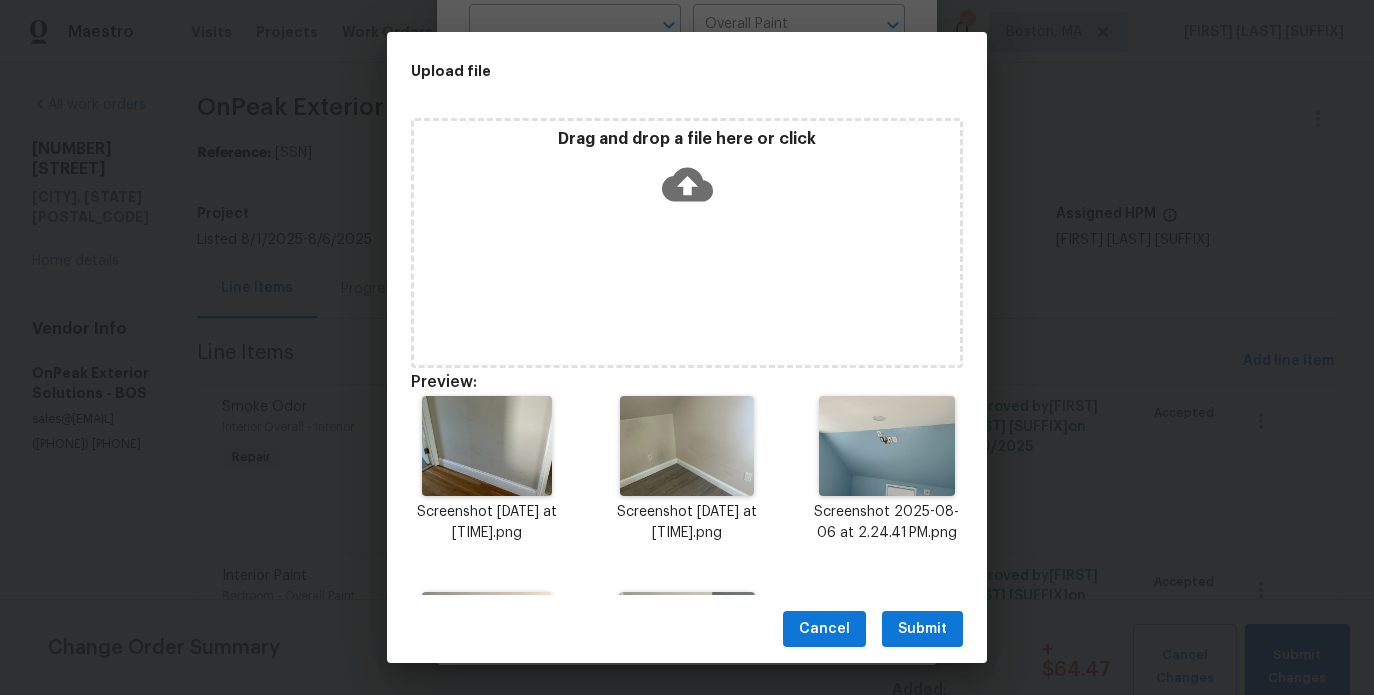 click on "Submit" at bounding box center [922, 629] 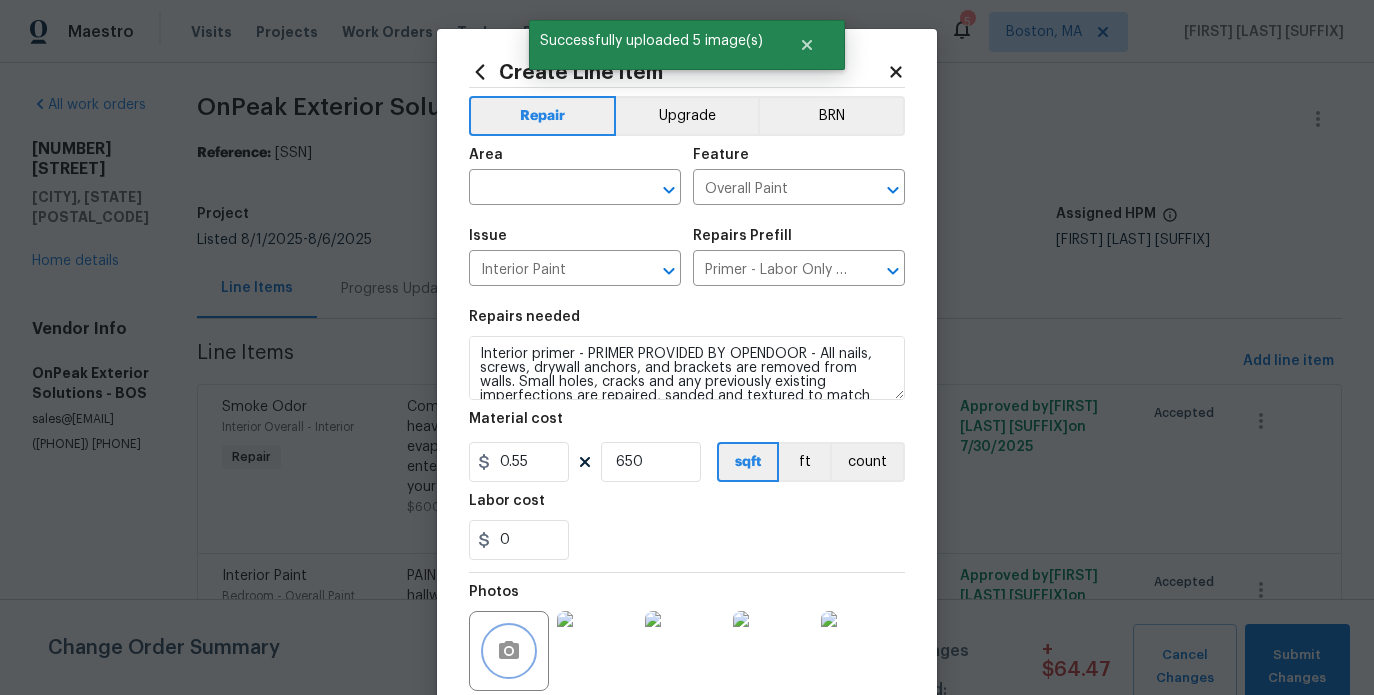 scroll, scrollTop: 0, scrollLeft: 0, axis: both 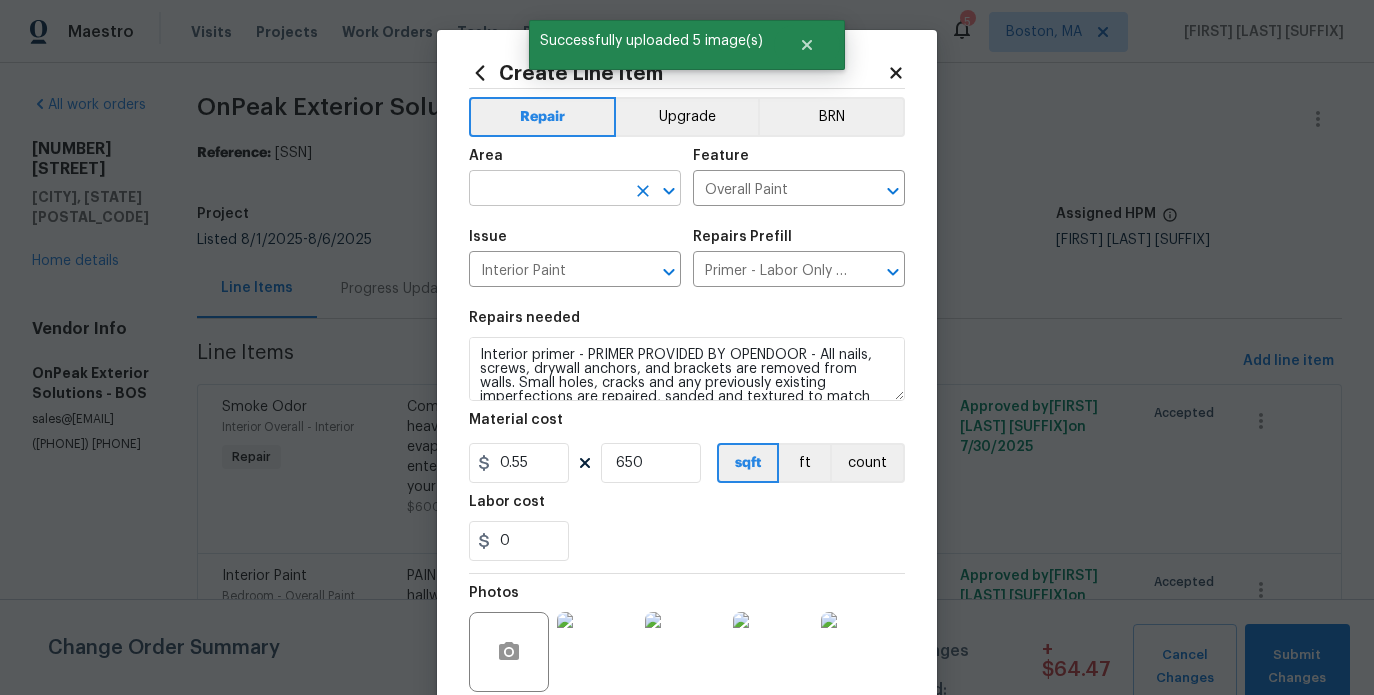 click at bounding box center (547, 190) 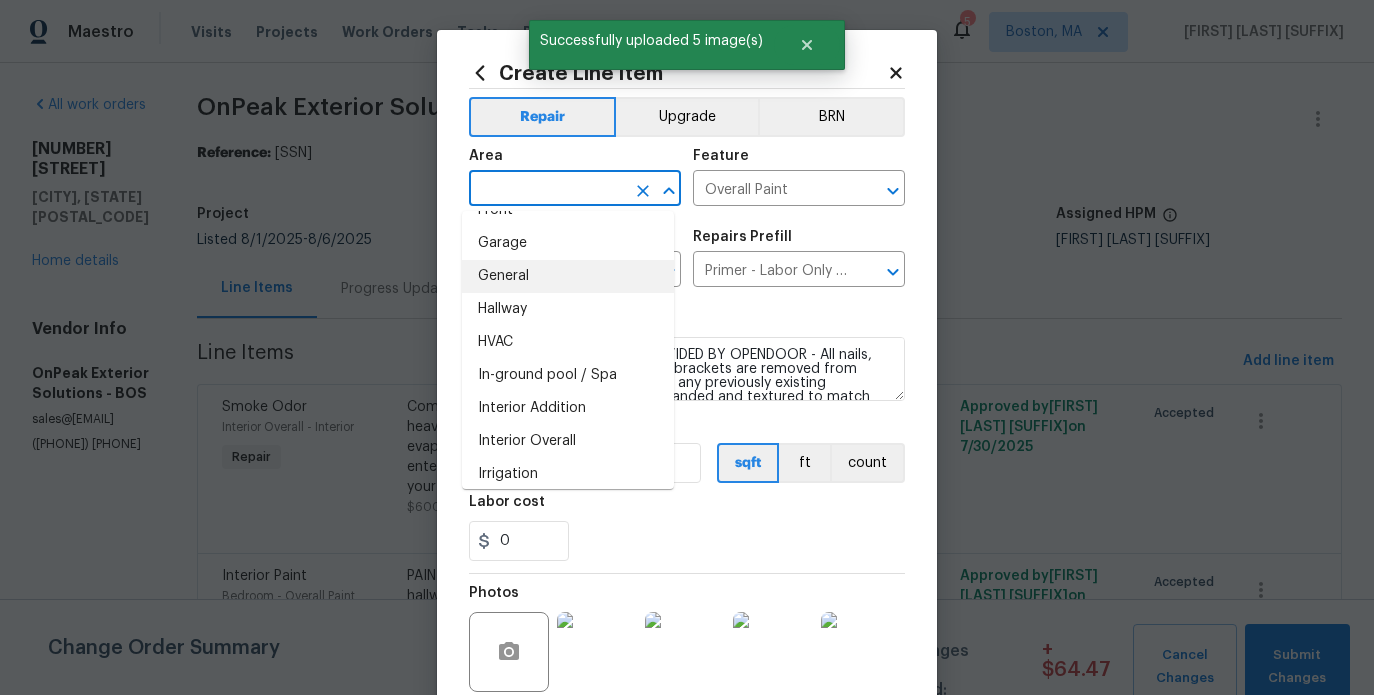scroll, scrollTop: 656, scrollLeft: 0, axis: vertical 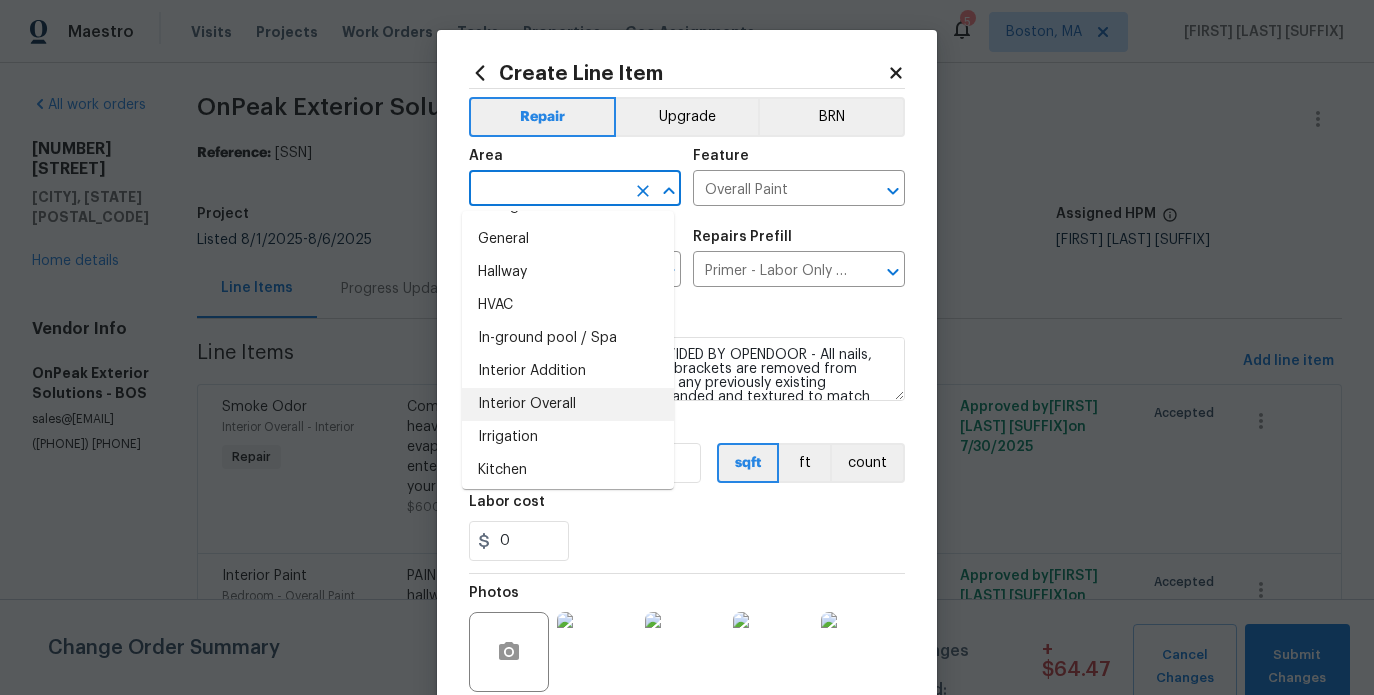 click on "Interior Overall" at bounding box center (568, 404) 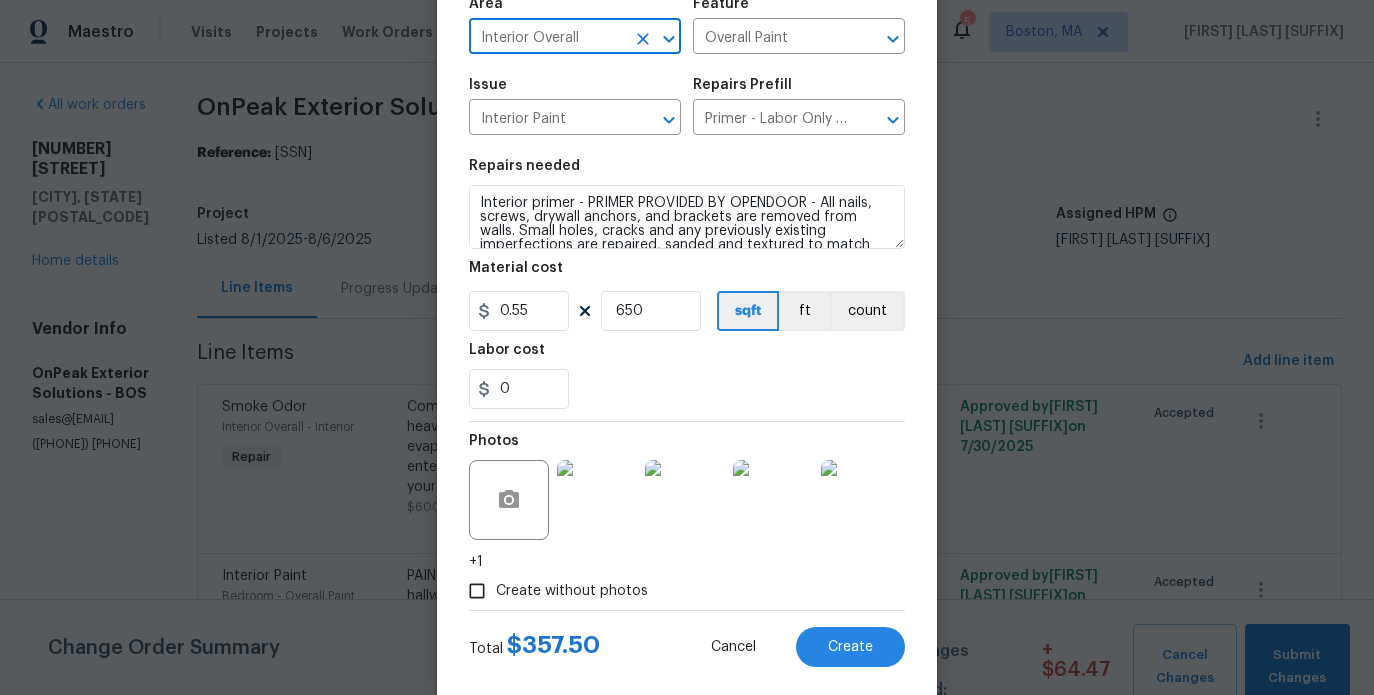 scroll, scrollTop: 187, scrollLeft: 0, axis: vertical 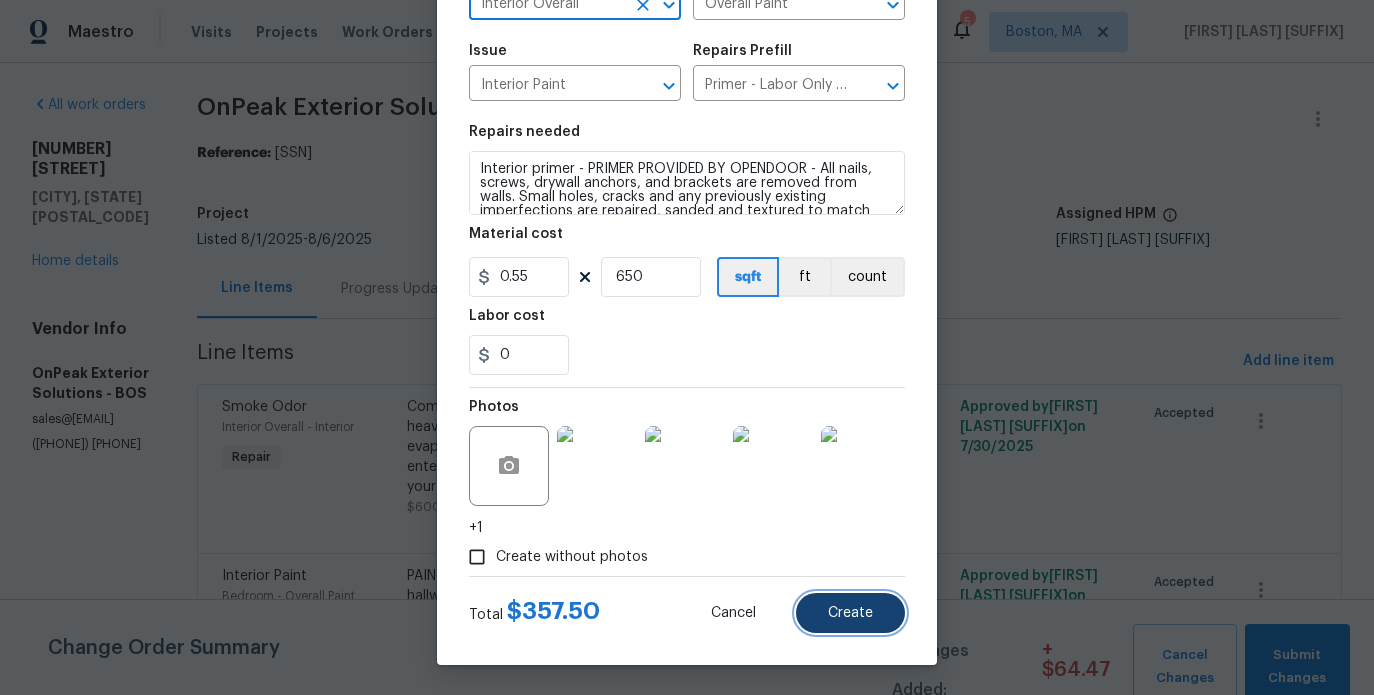 click on "Create" at bounding box center [850, 613] 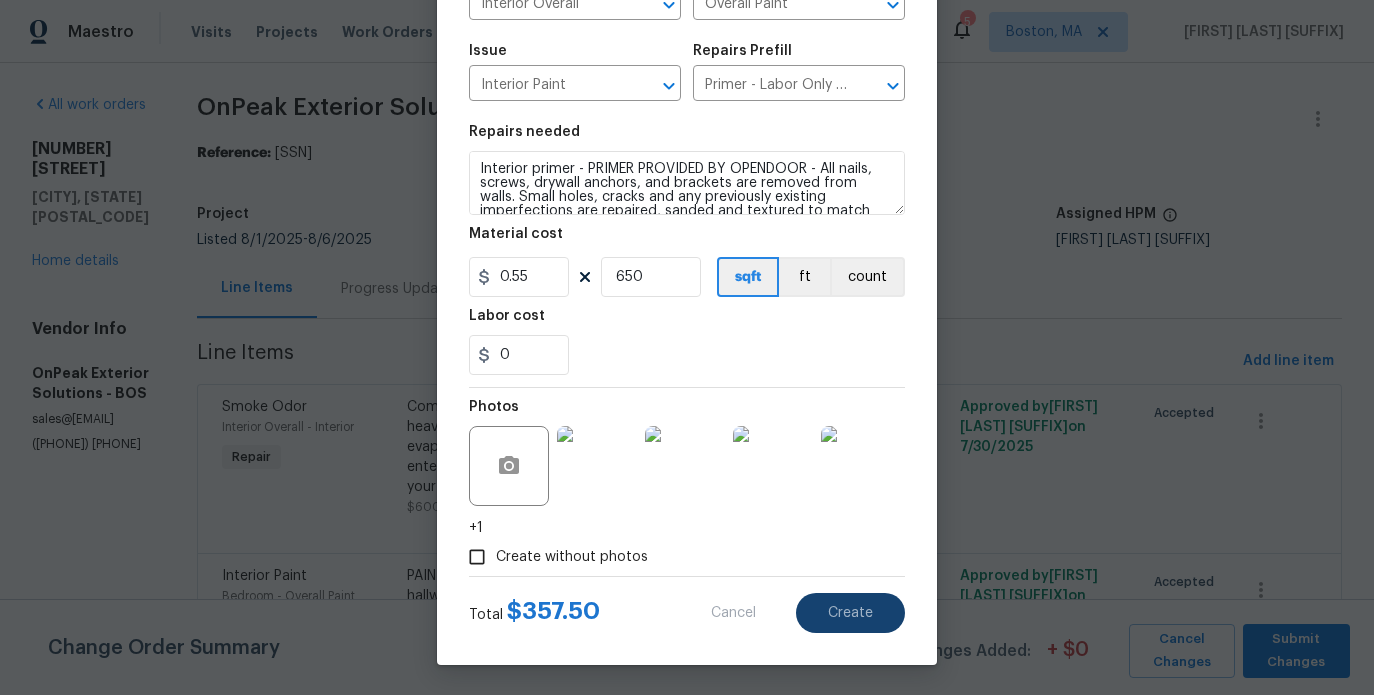 type 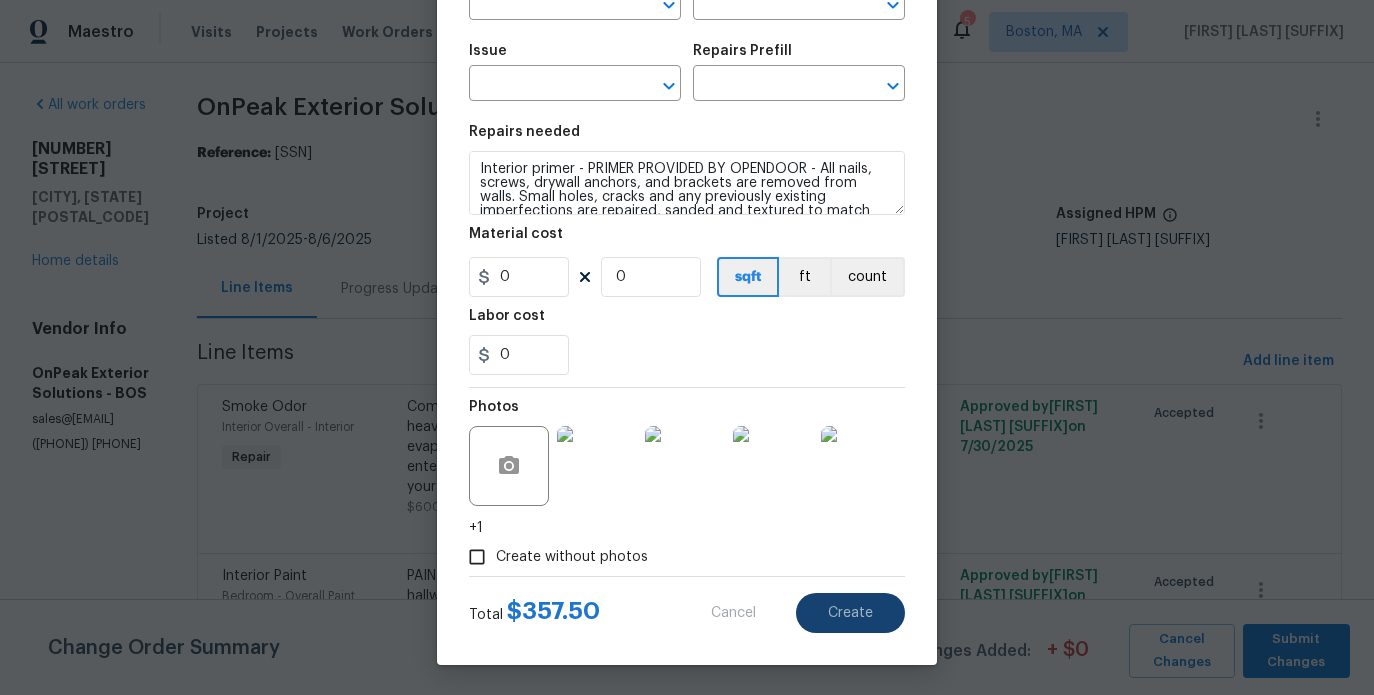 scroll, scrollTop: 167, scrollLeft: 0, axis: vertical 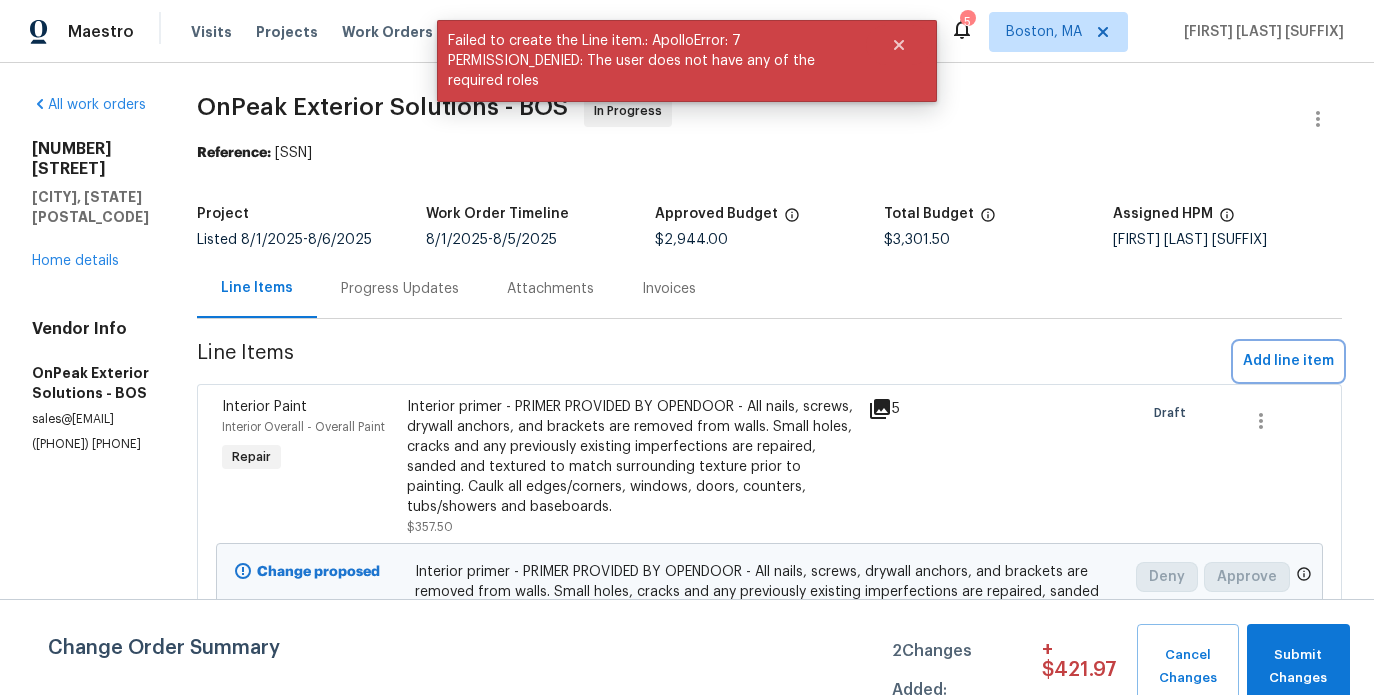 click on "Add line item" at bounding box center [1288, 361] 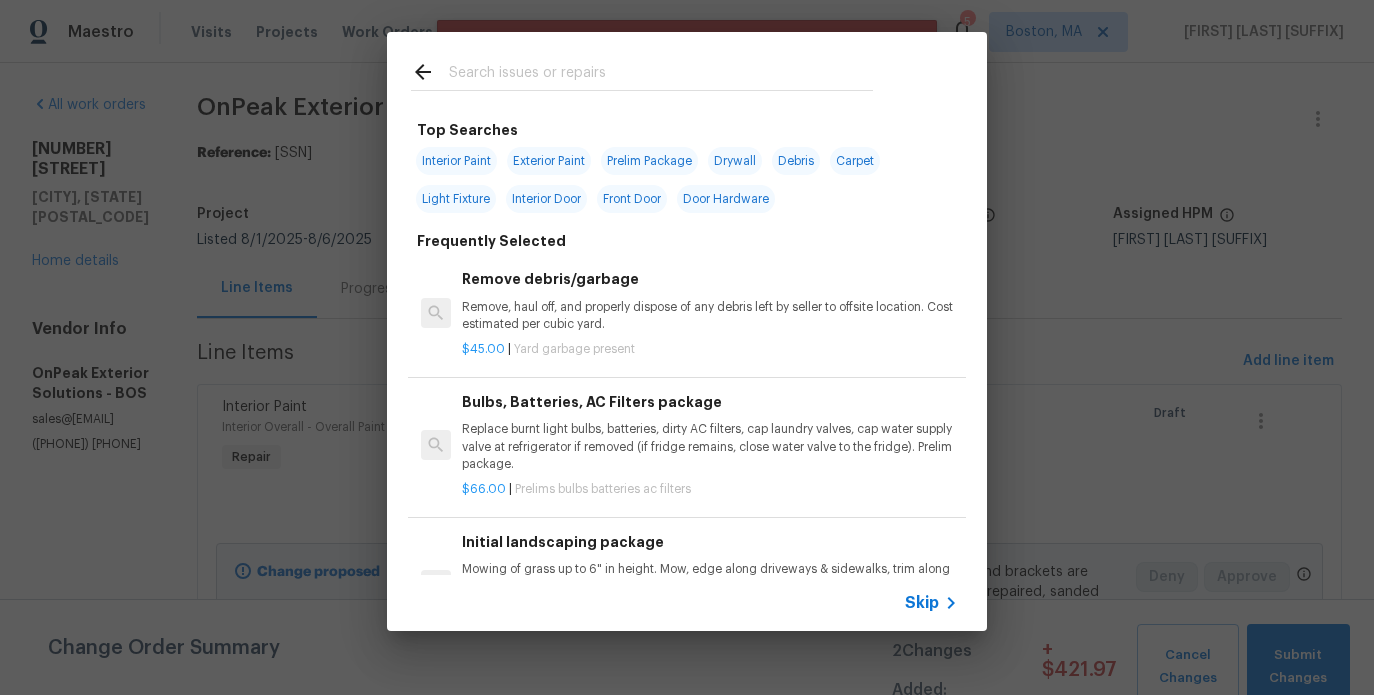 click at bounding box center (661, 75) 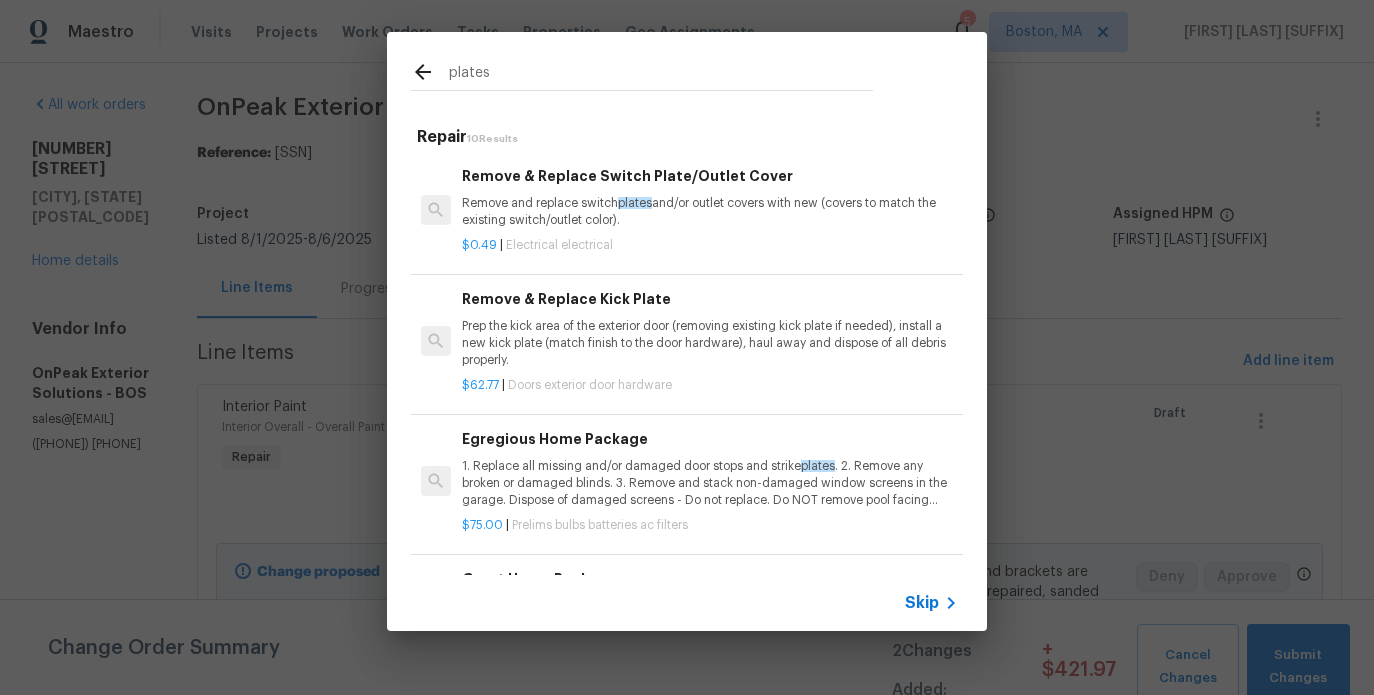 type on "plates" 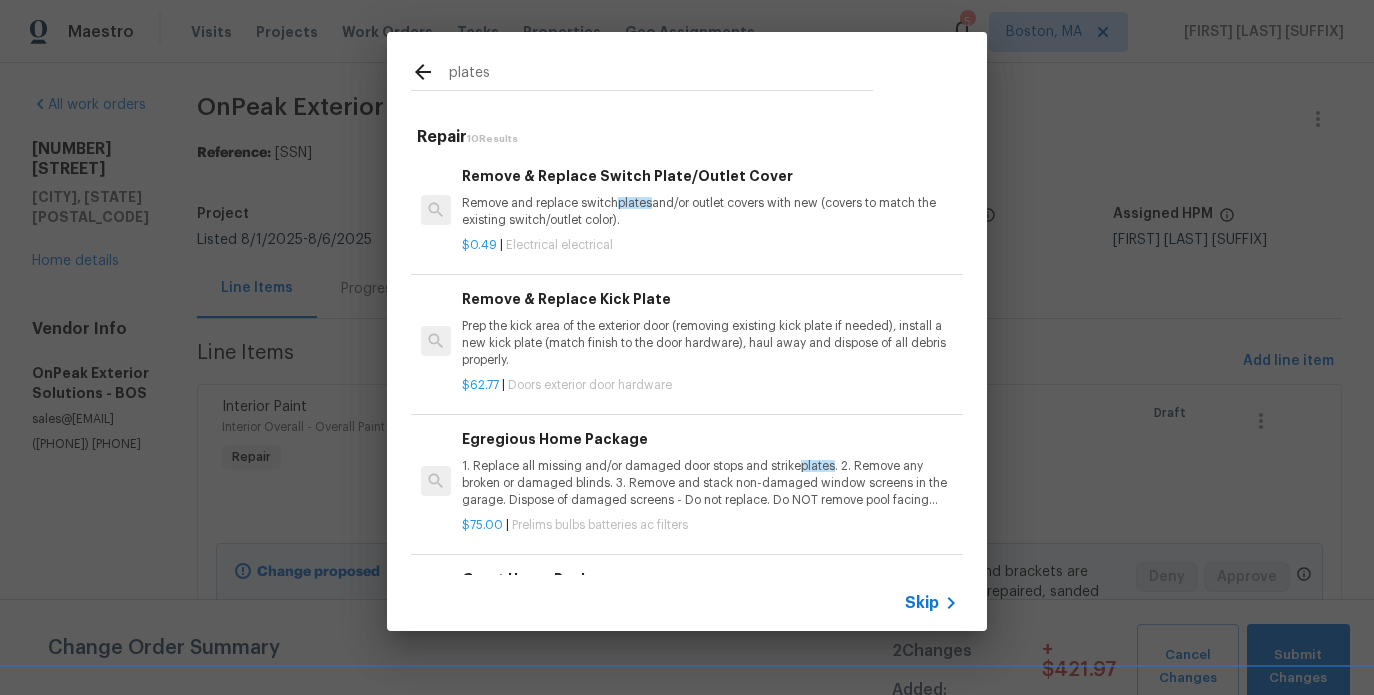 click on "$0.49   |   Electrical electrical" at bounding box center (710, 241) 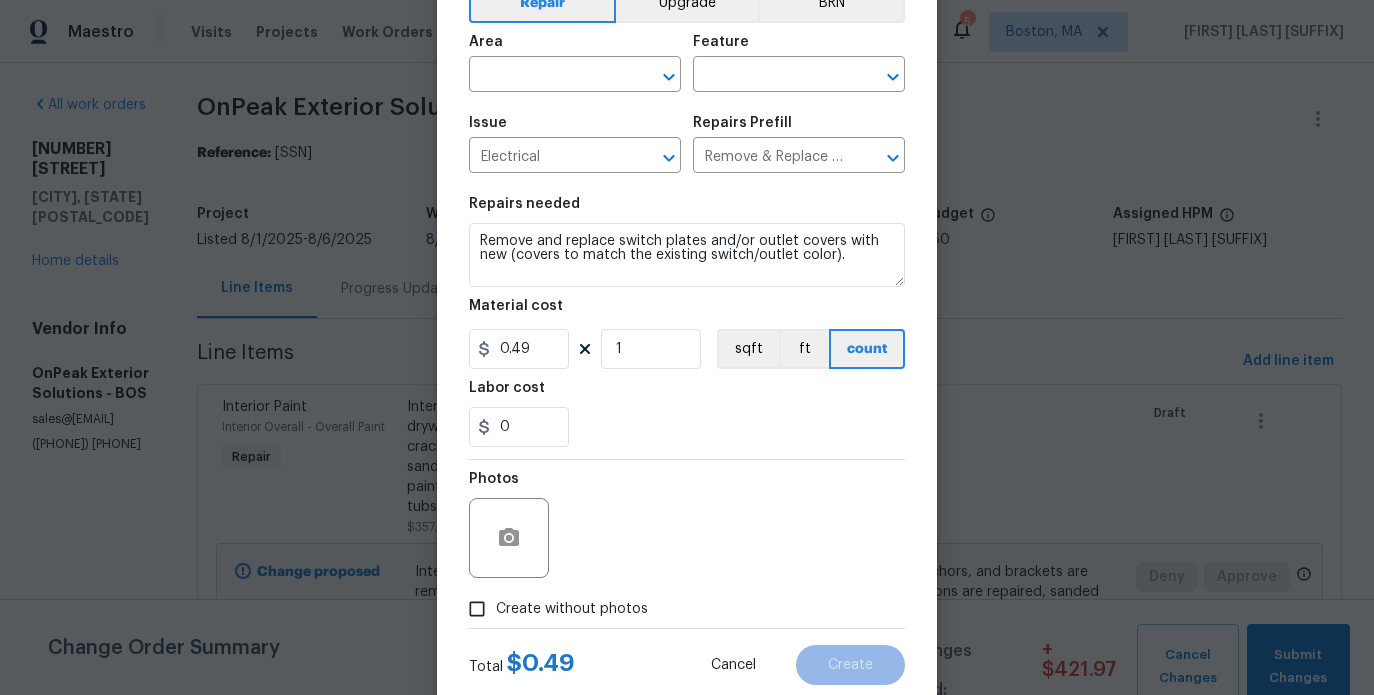scroll, scrollTop: 167, scrollLeft: 0, axis: vertical 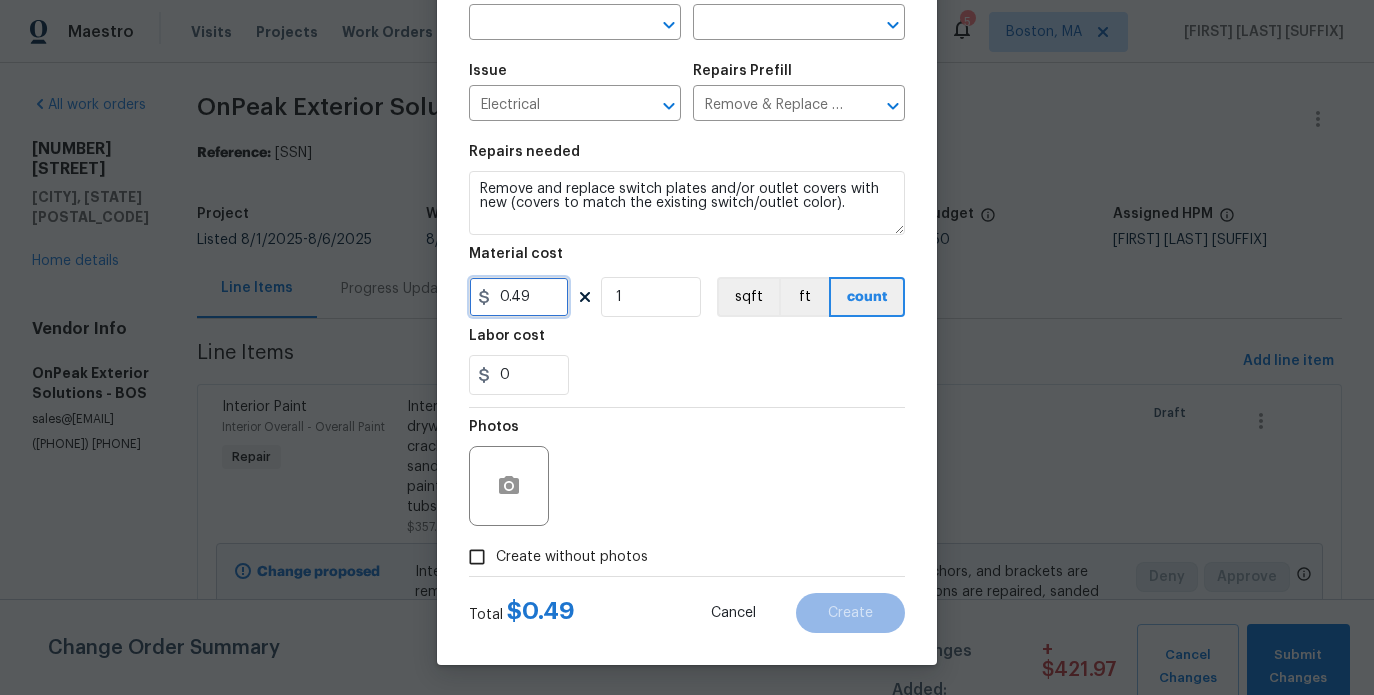 drag, startPoint x: 522, startPoint y: 291, endPoint x: 508, endPoint y: 292, distance: 14.035668 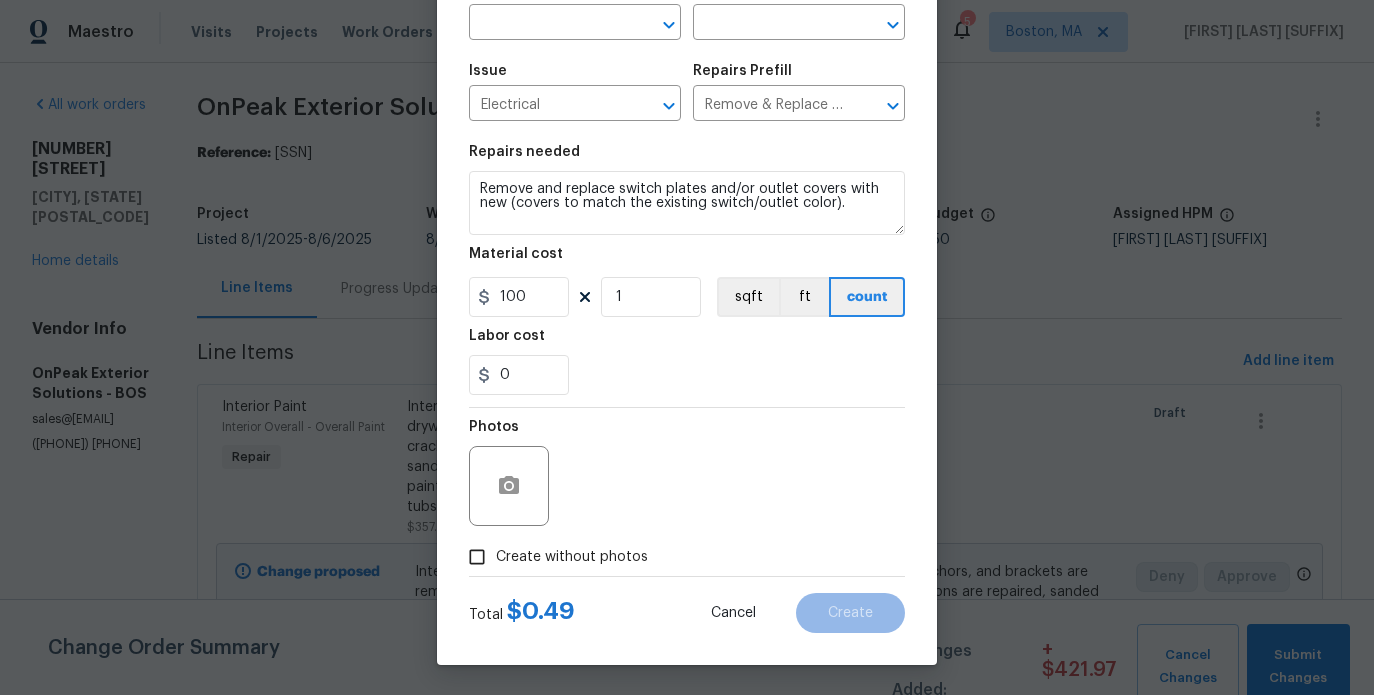 click on "0" at bounding box center (687, 375) 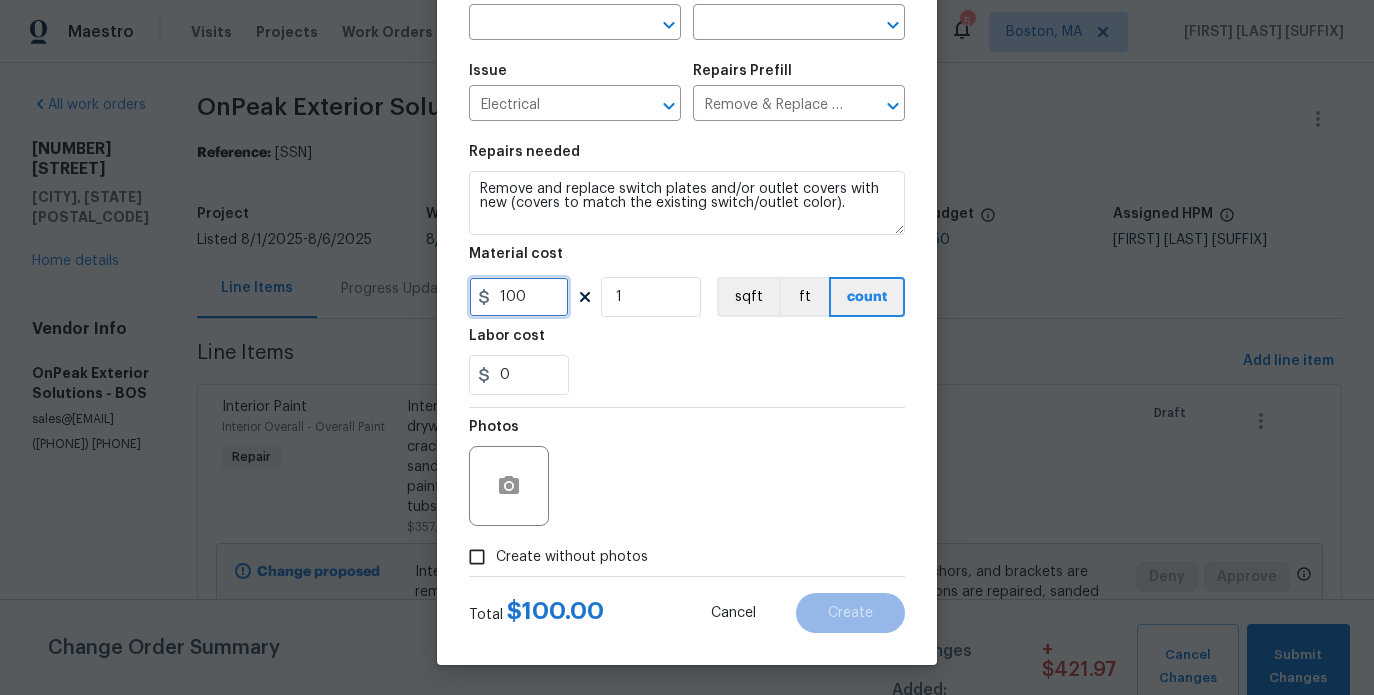drag, startPoint x: 517, startPoint y: 301, endPoint x: 495, endPoint y: 298, distance: 22.203604 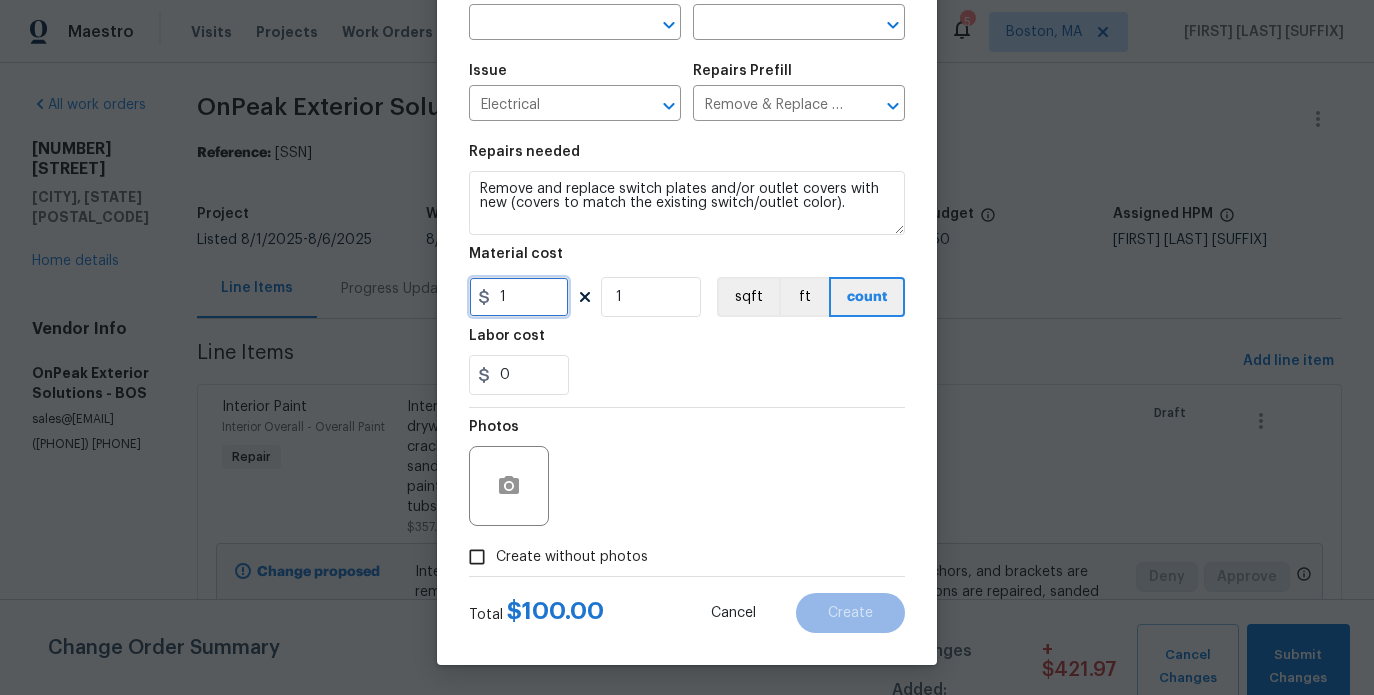 type on "1" 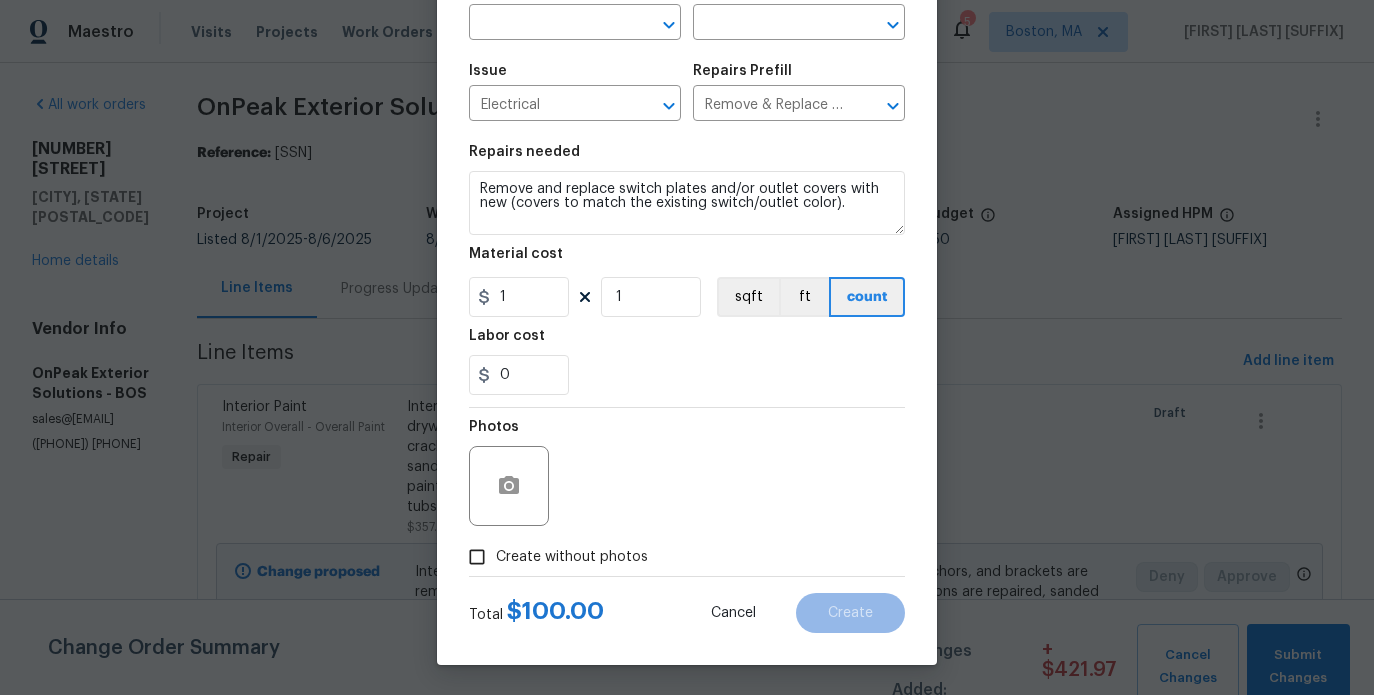 click on "Photos" at bounding box center (687, 473) 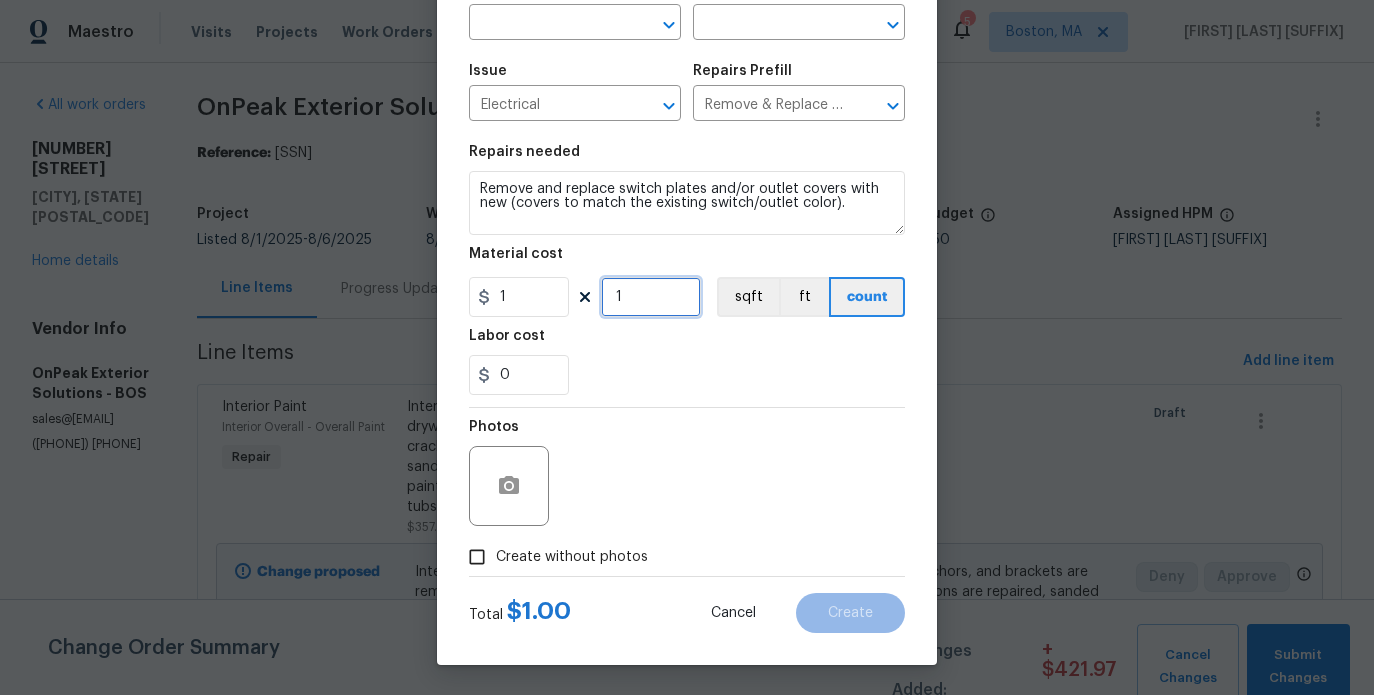 drag, startPoint x: 651, startPoint y: 298, endPoint x: 607, endPoint y: 298, distance: 44 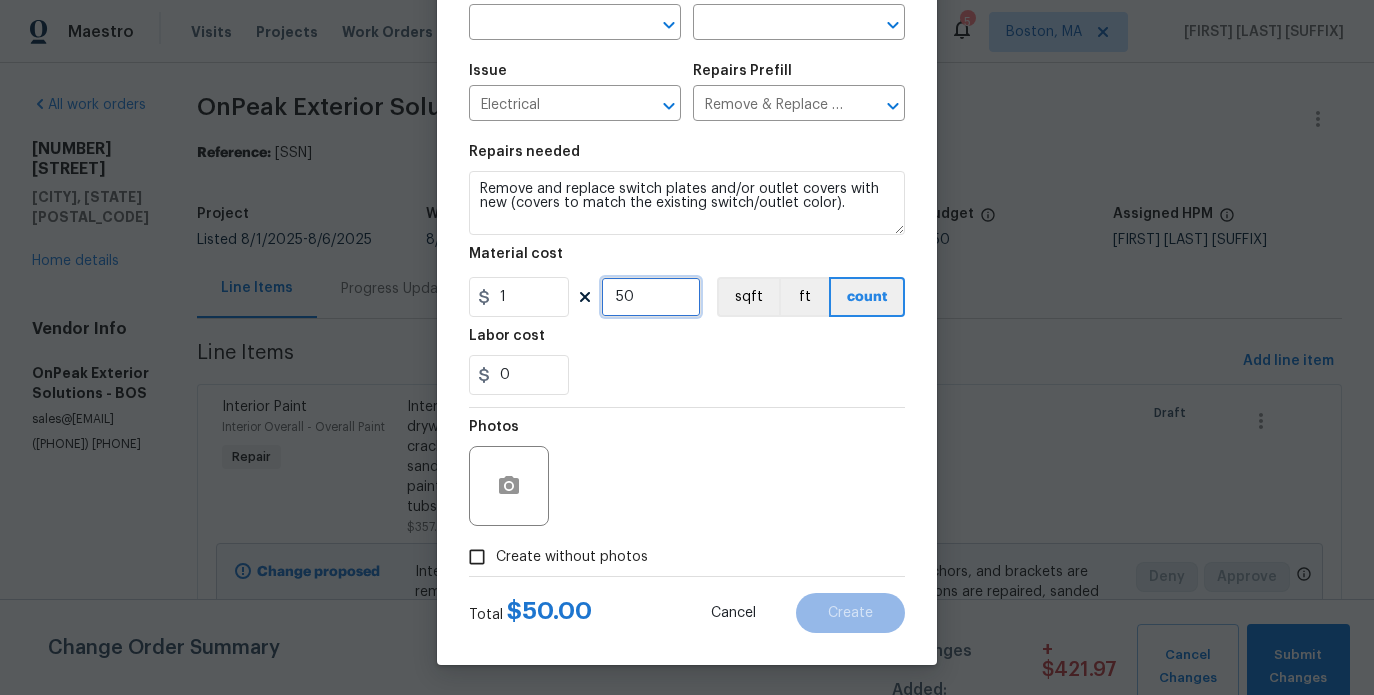 type on "50" 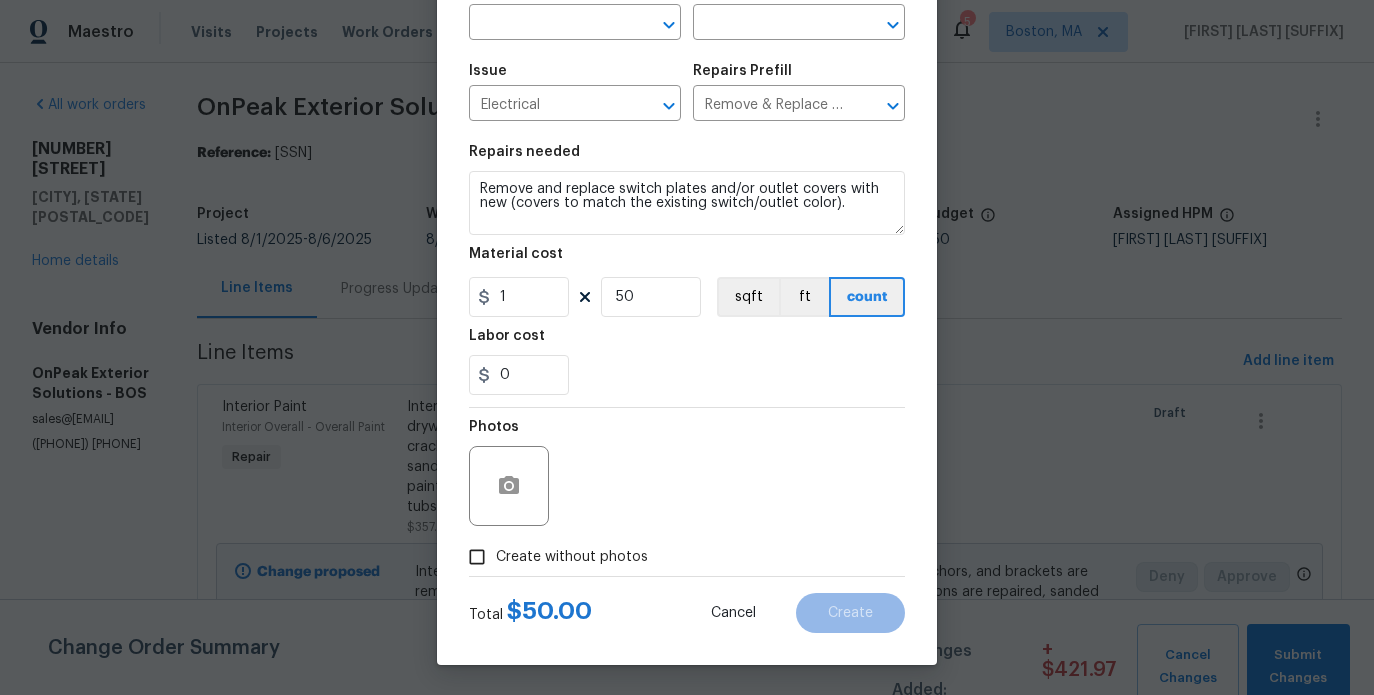 click on "Photos" at bounding box center (687, 473) 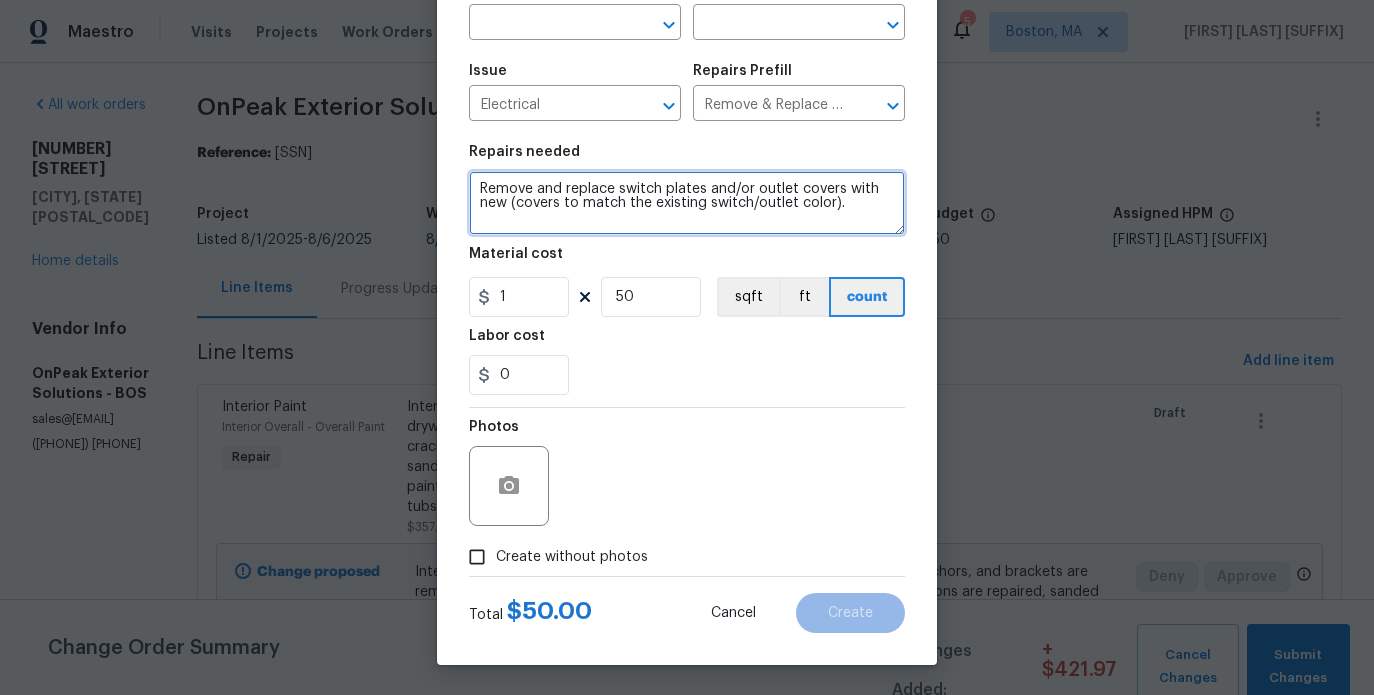 click on "Remove and replace switch plates and/or outlet covers with new (covers to match the existing switch/outlet color)." at bounding box center [687, 203] 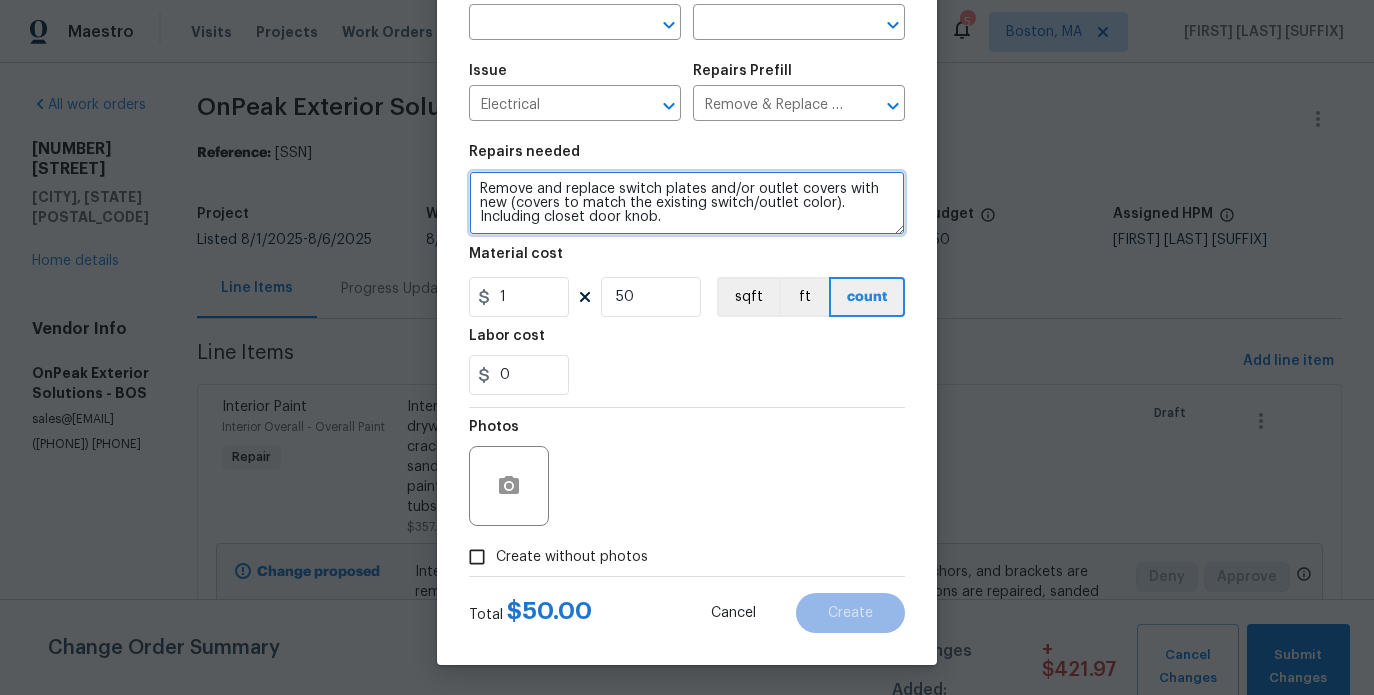 type on "Remove and replace switch plates and/or outlet covers with new (covers to match the existing switch/outlet color). Including closet door knob." 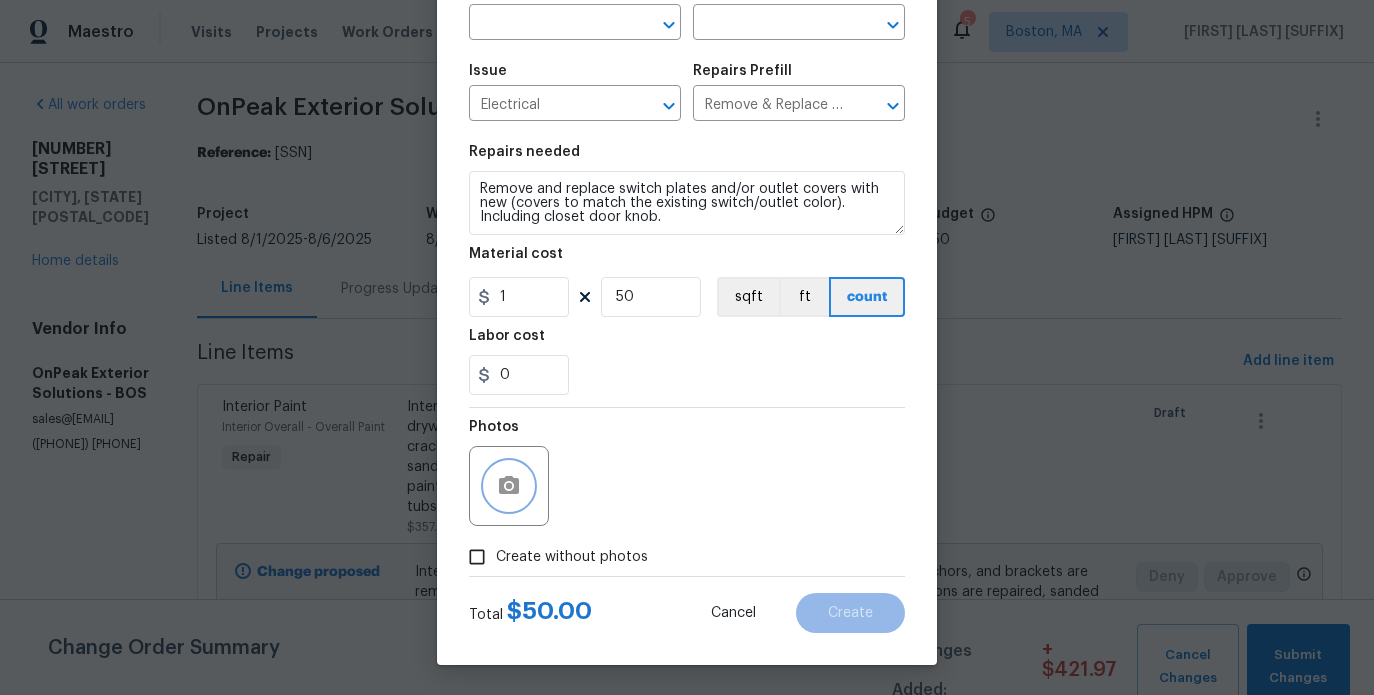 click 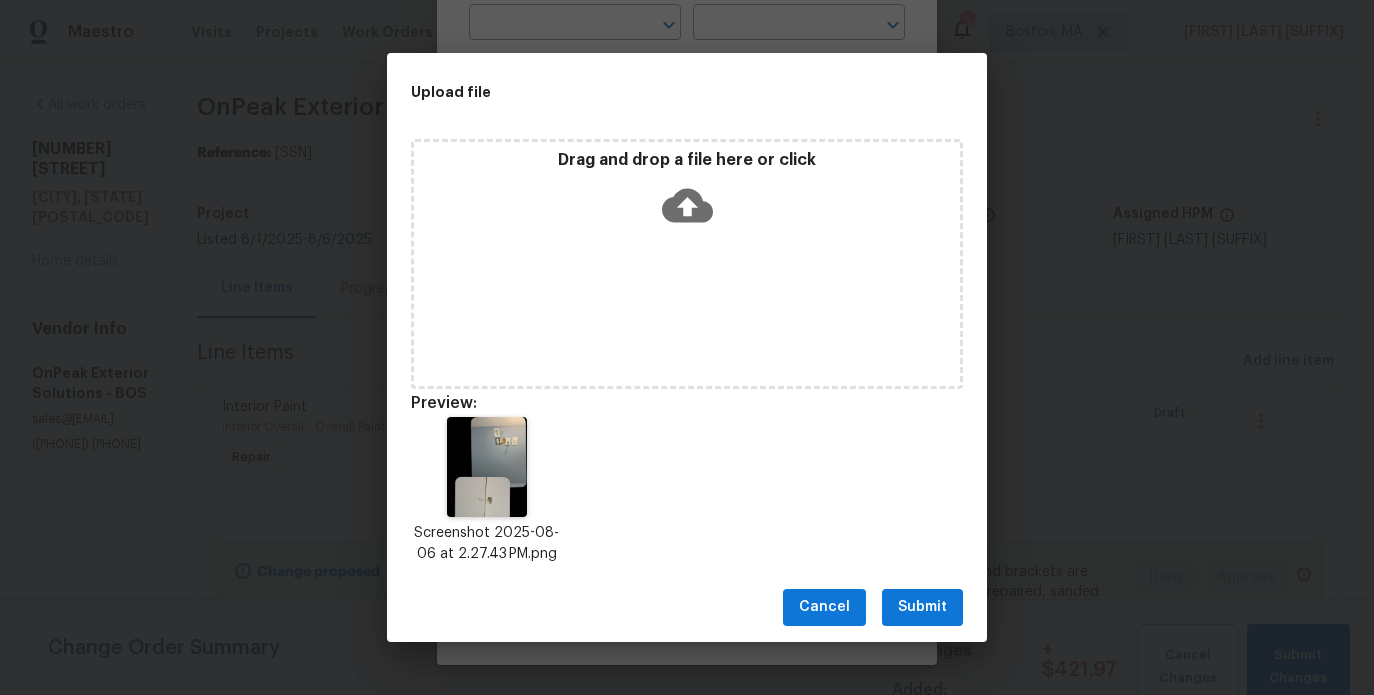 click on "Cancel Submit" at bounding box center (687, 607) 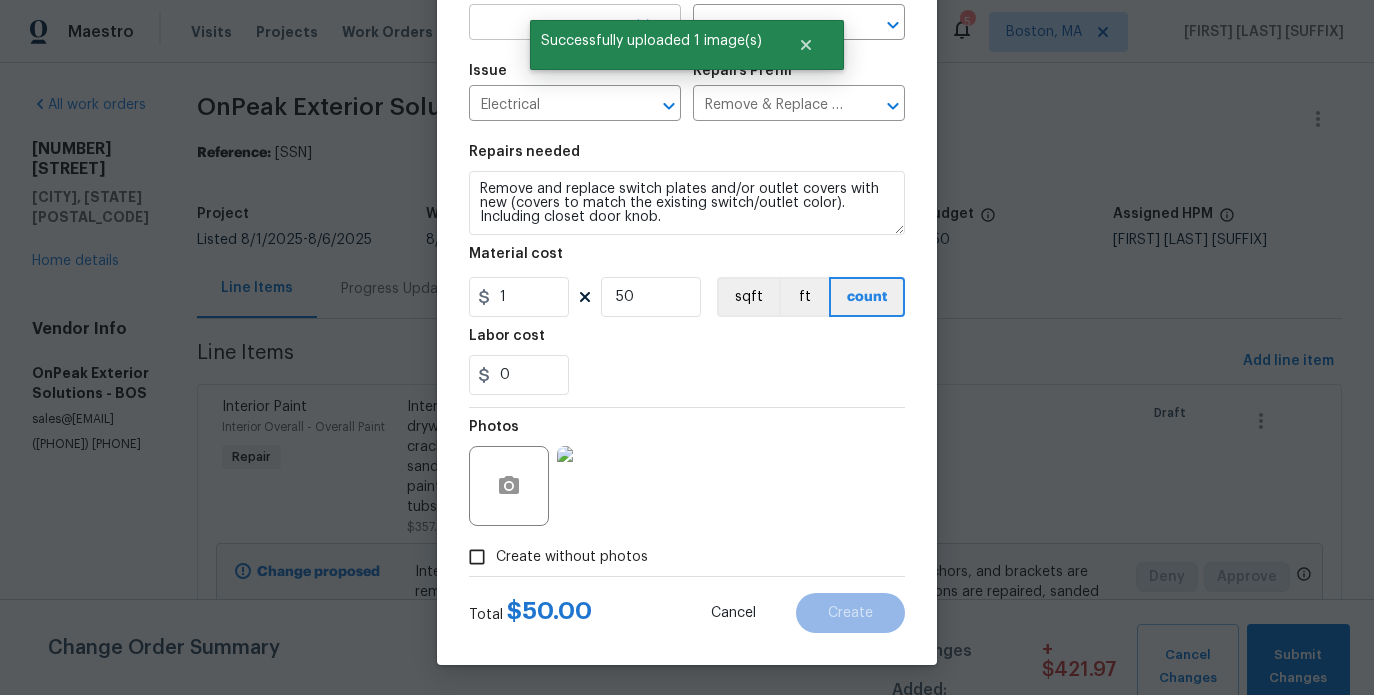 click at bounding box center [547, 24] 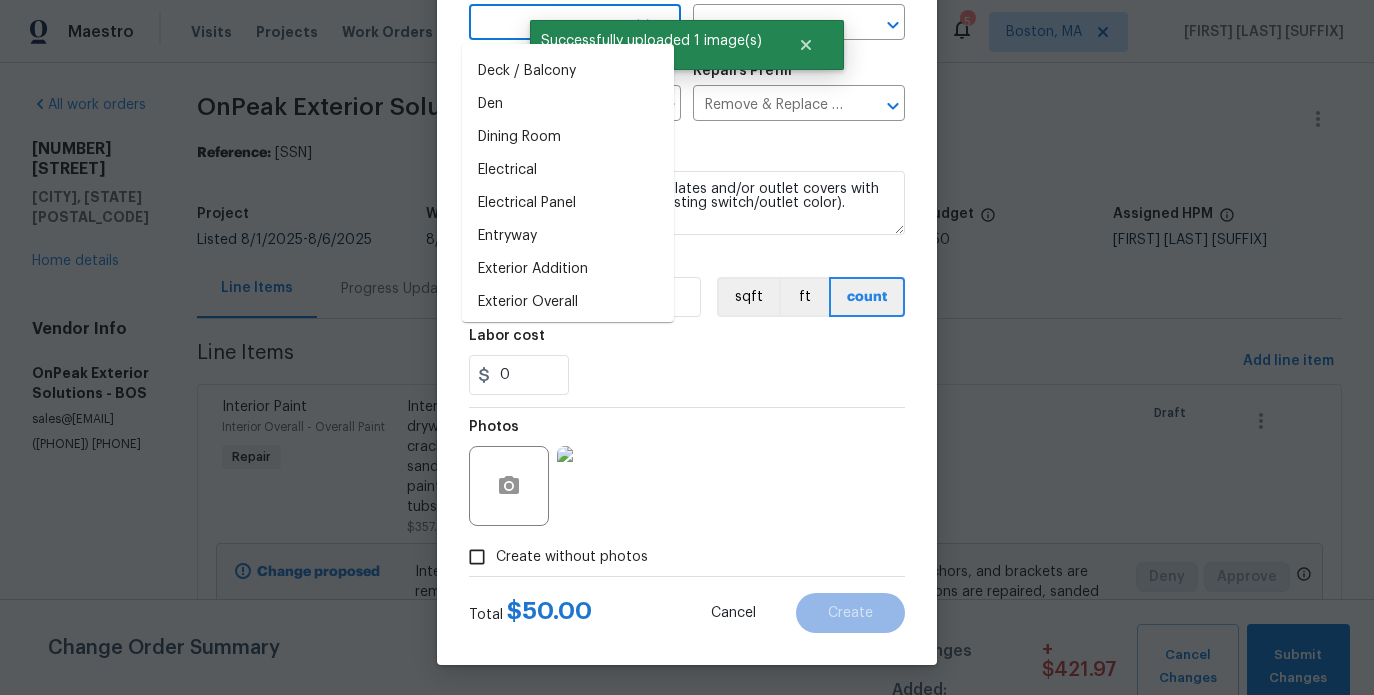 scroll, scrollTop: 624, scrollLeft: 0, axis: vertical 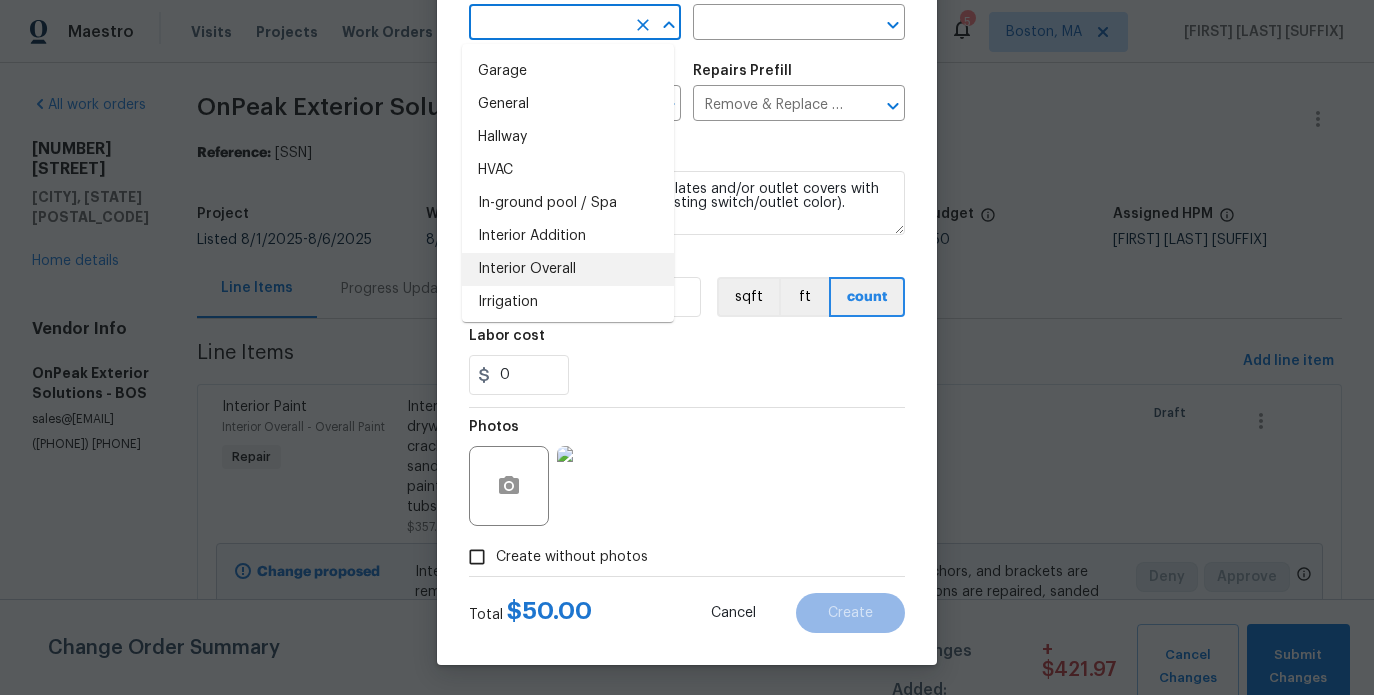 click on "Interior Overall" at bounding box center [568, 269] 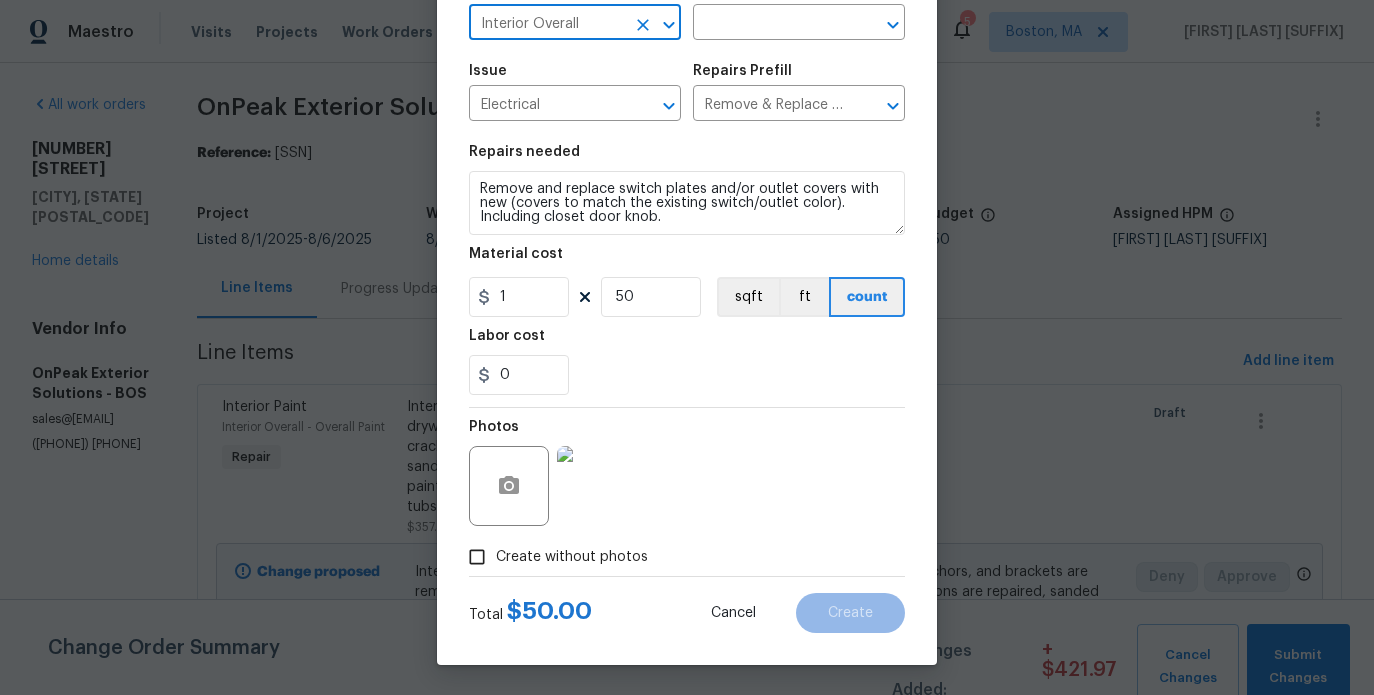 click on "Photos" at bounding box center (687, 473) 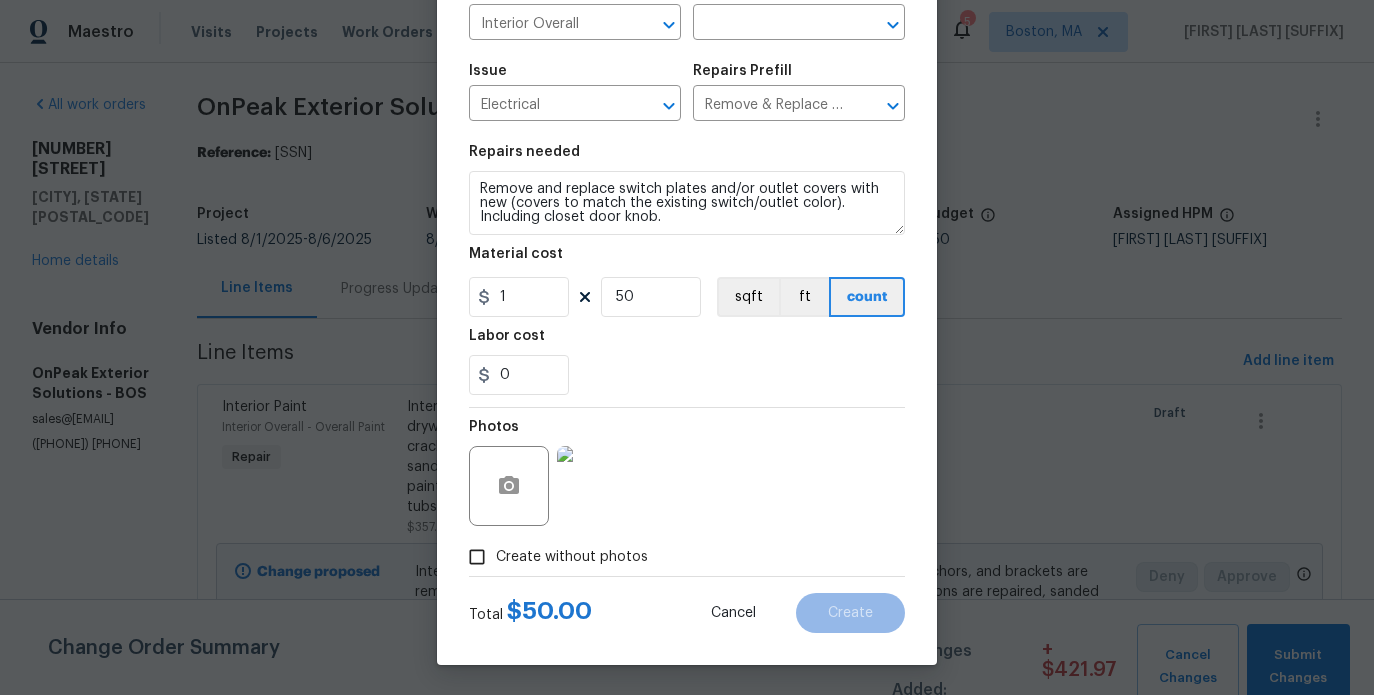 scroll, scrollTop: 130, scrollLeft: 0, axis: vertical 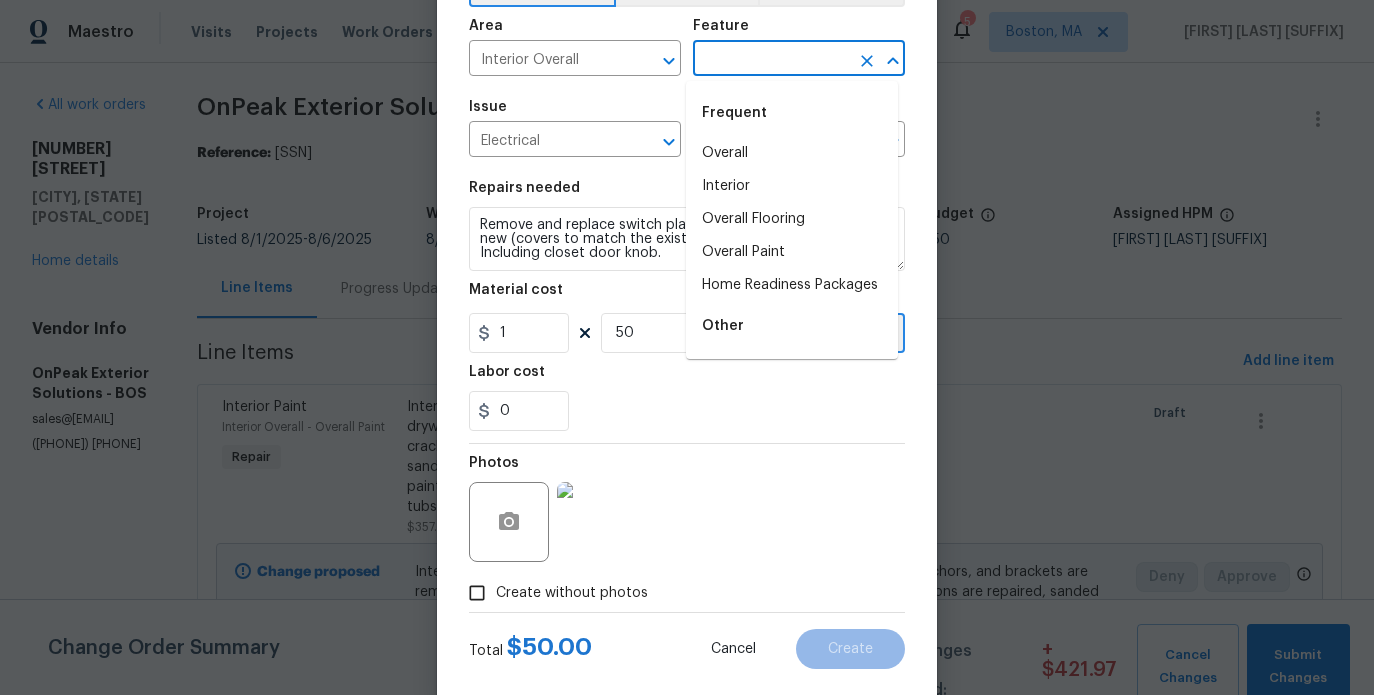 click at bounding box center [771, 60] 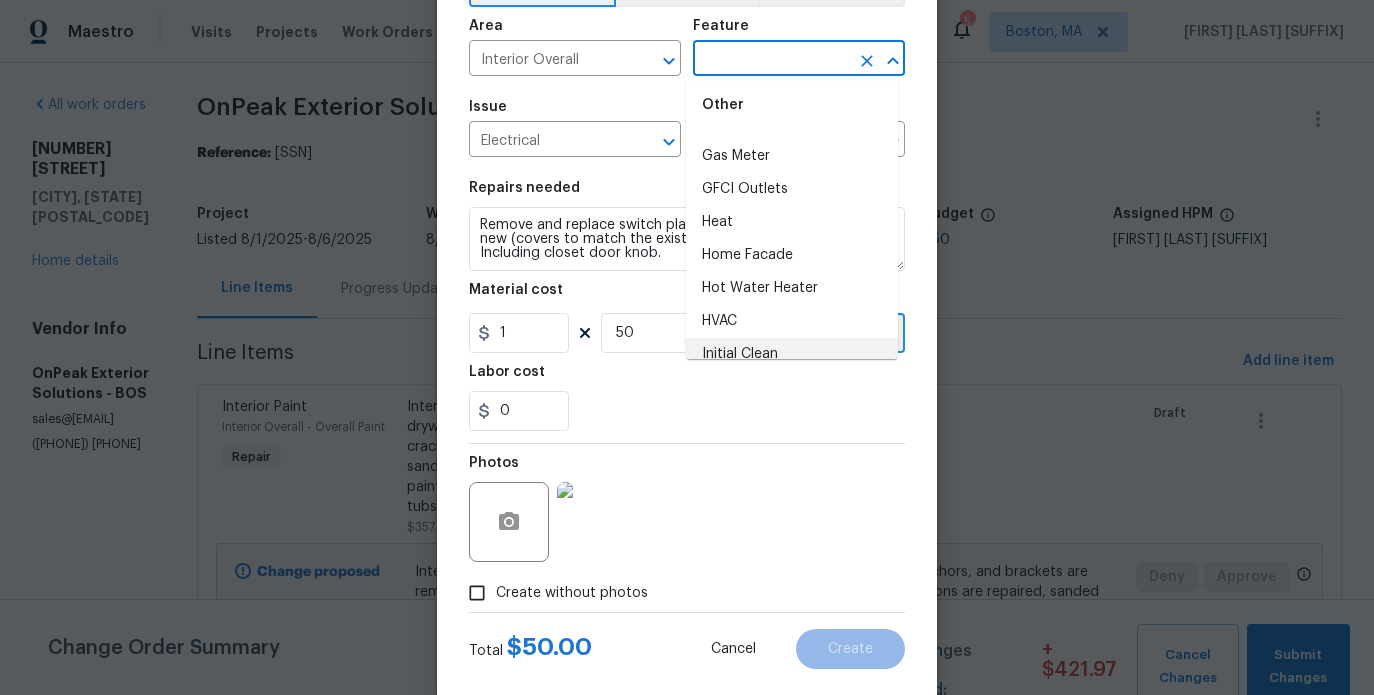 scroll, scrollTop: 2371, scrollLeft: 0, axis: vertical 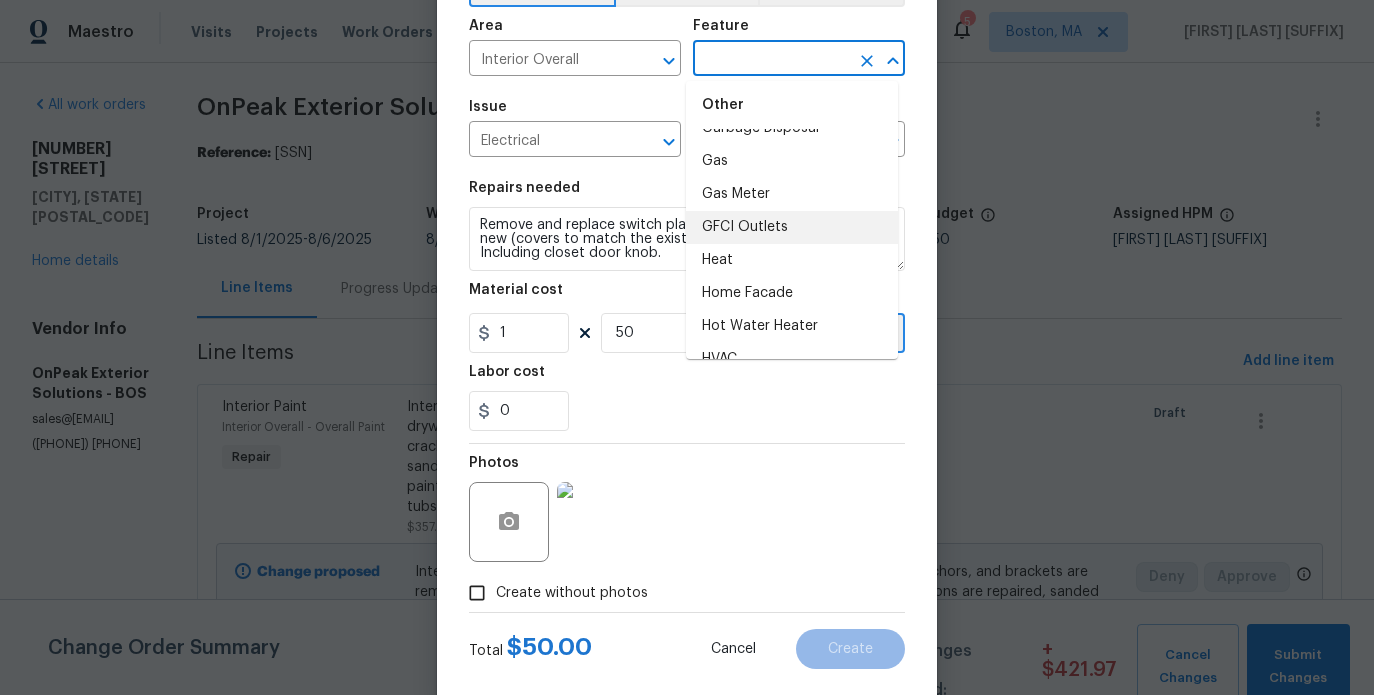click on "GFCI Outlets" at bounding box center (792, 227) 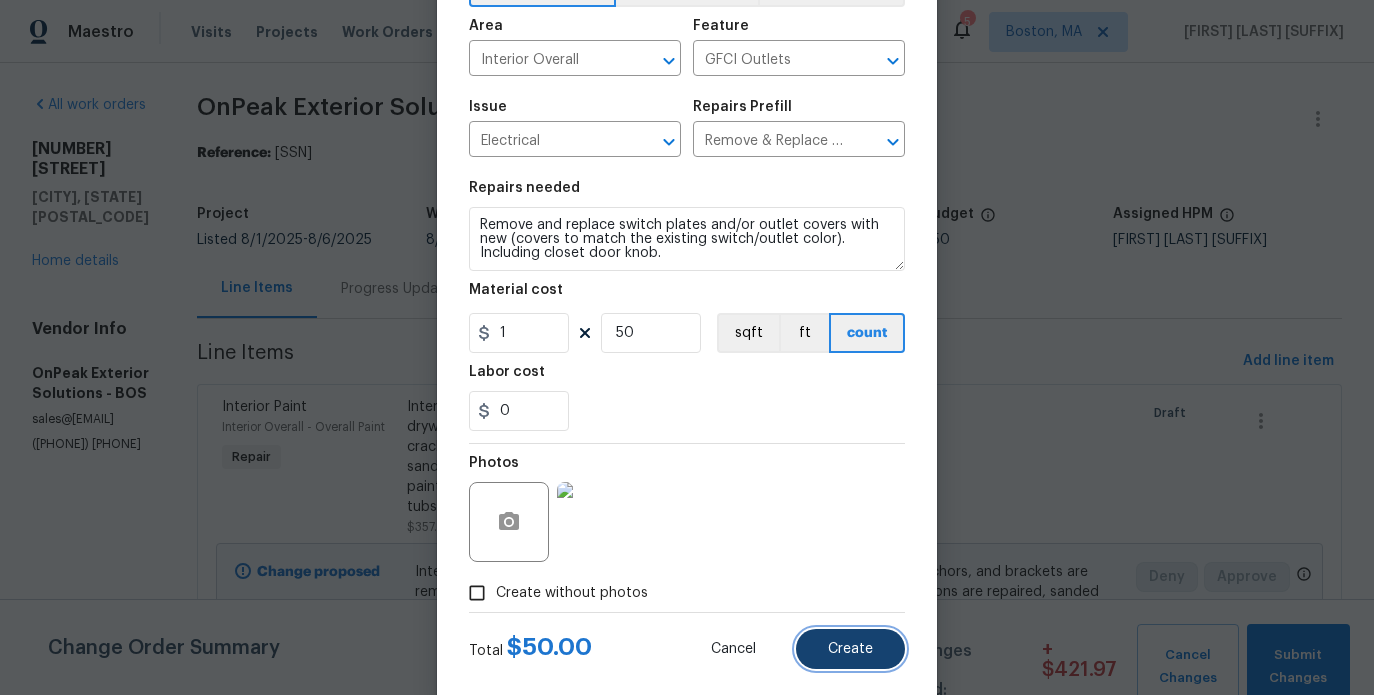 click on "Create" at bounding box center (850, 649) 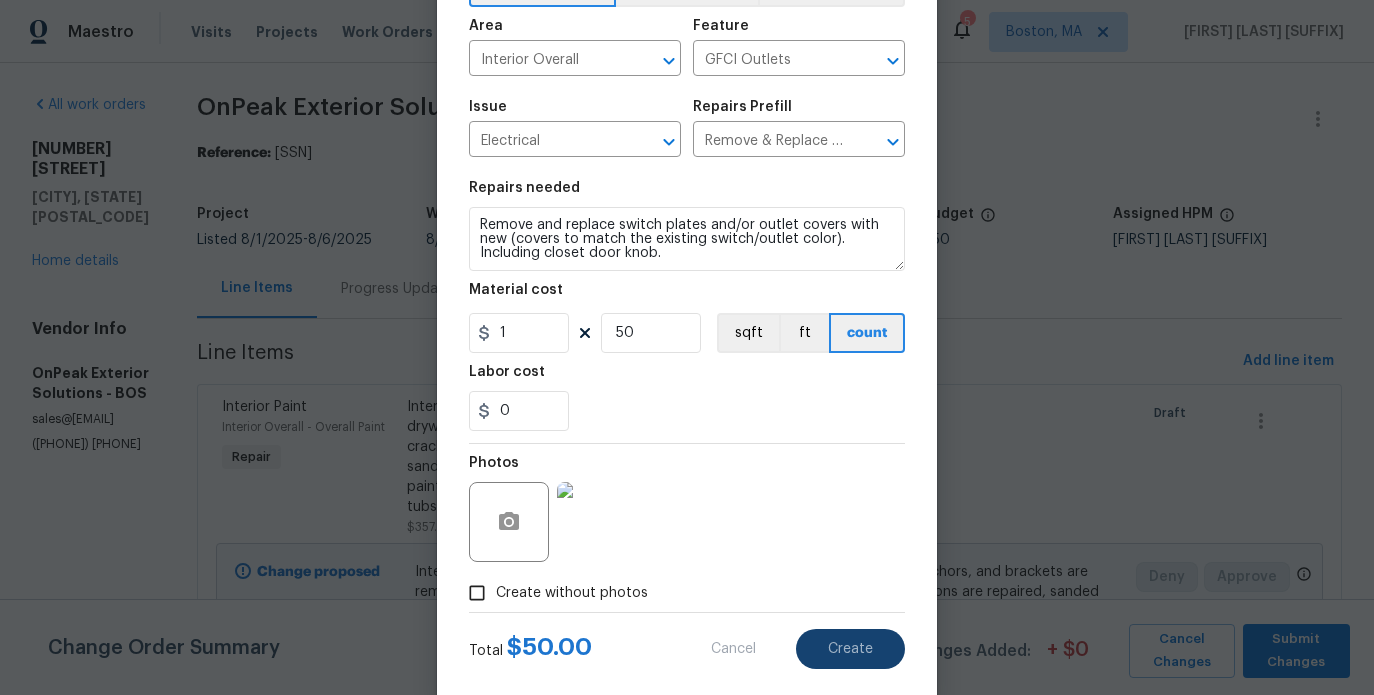 type on "0" 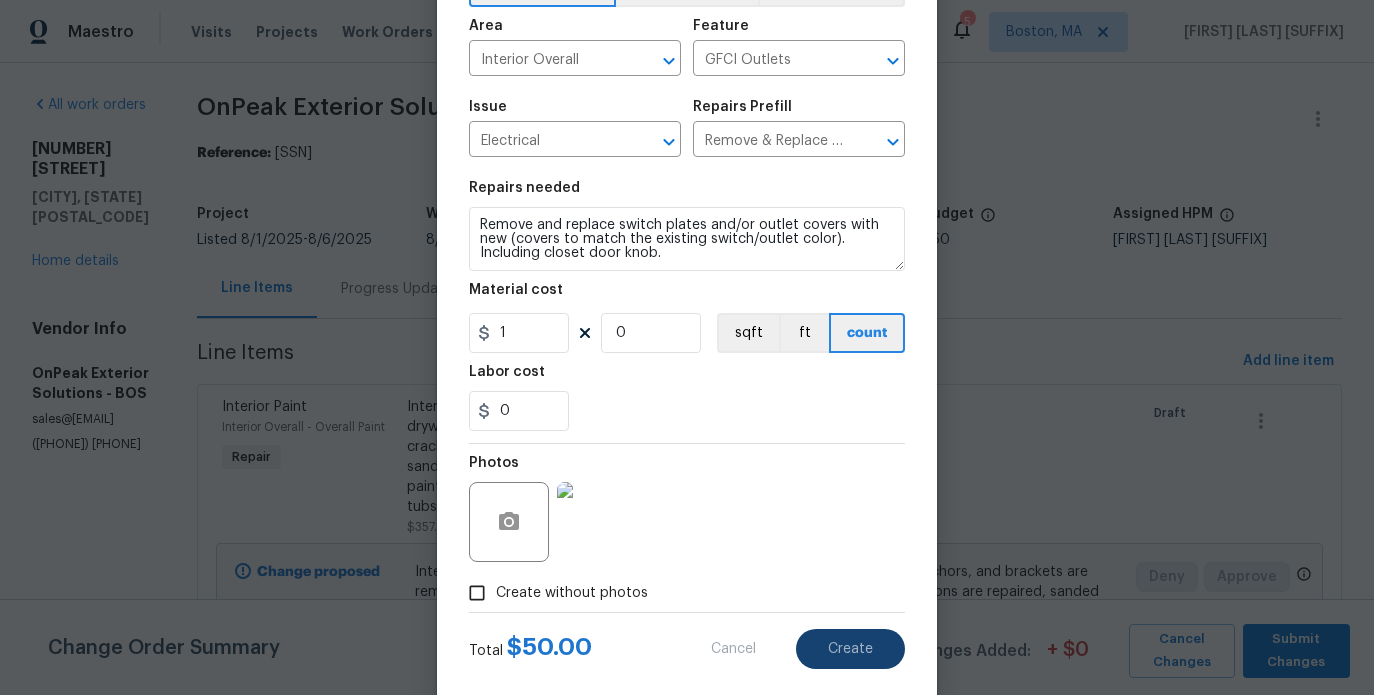 type 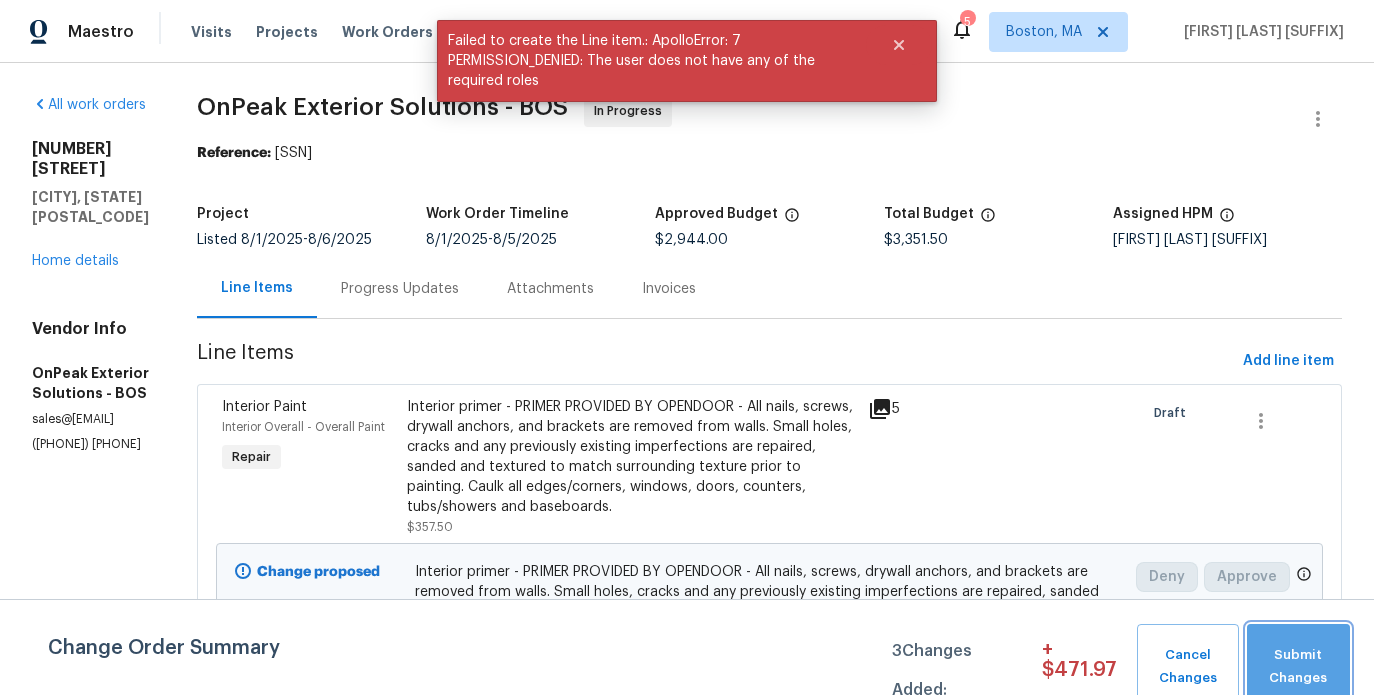 click on "Submit Changes" at bounding box center [1298, 667] 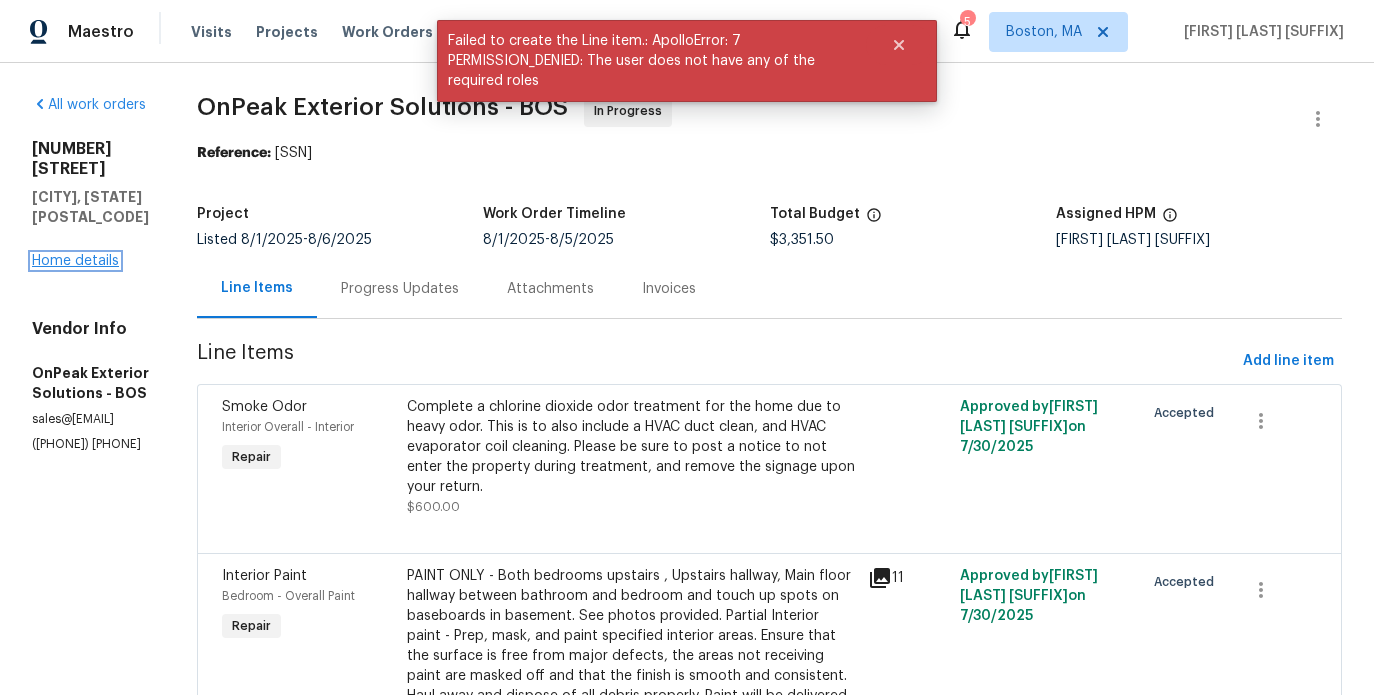 click on "Home details" at bounding box center (75, 261) 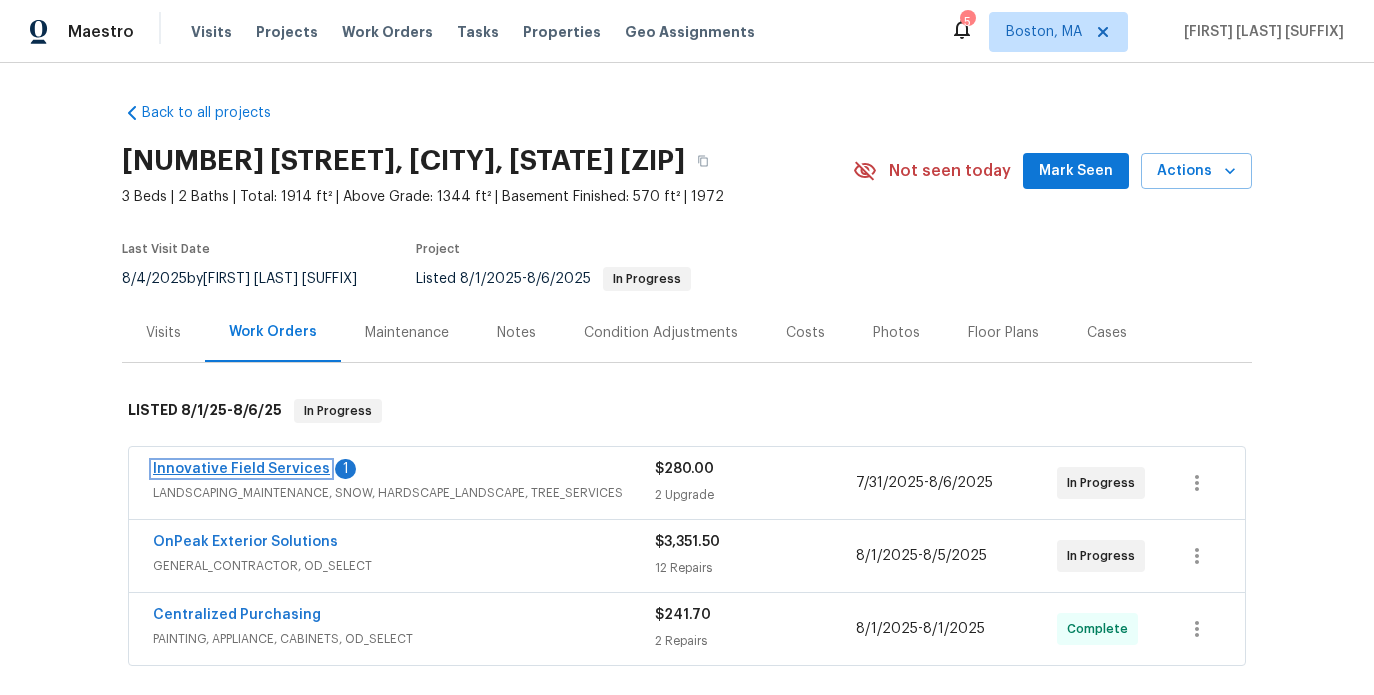 click on "Innovative Field Services" at bounding box center (241, 469) 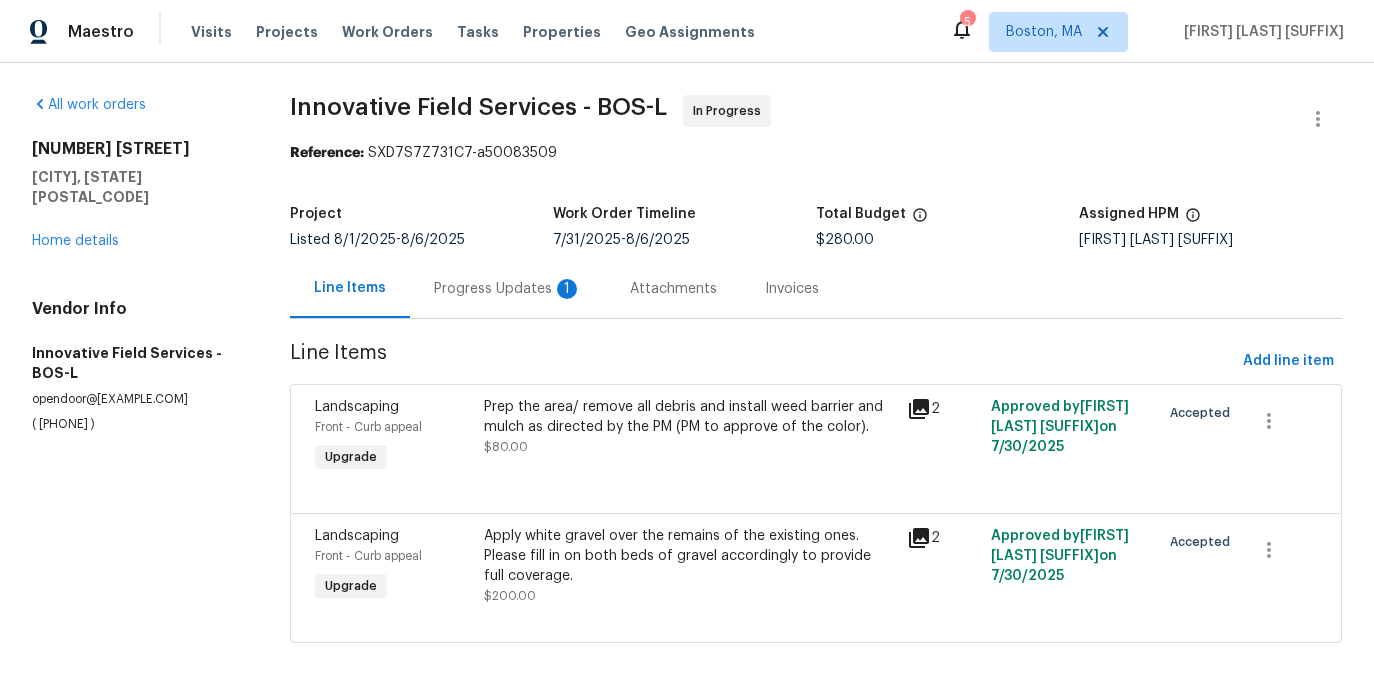 click on "Progress Updates 1" at bounding box center (508, 289) 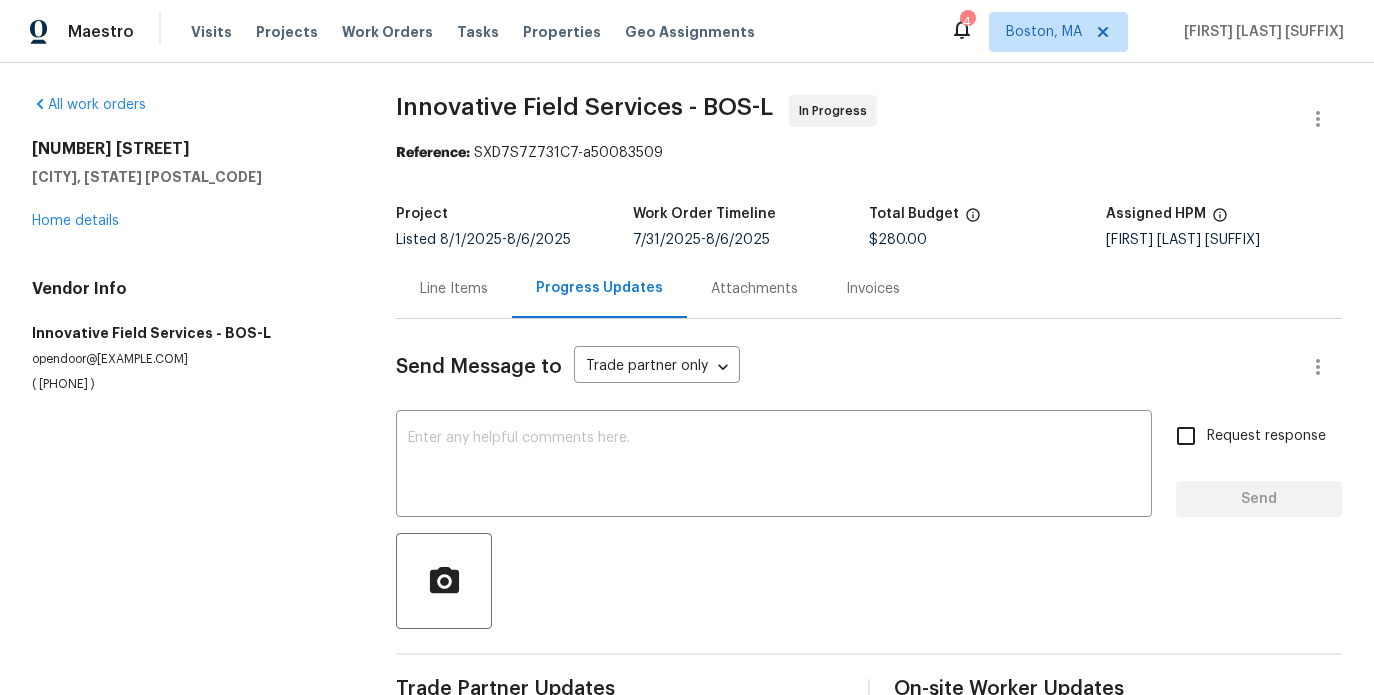 scroll, scrollTop: 141, scrollLeft: 0, axis: vertical 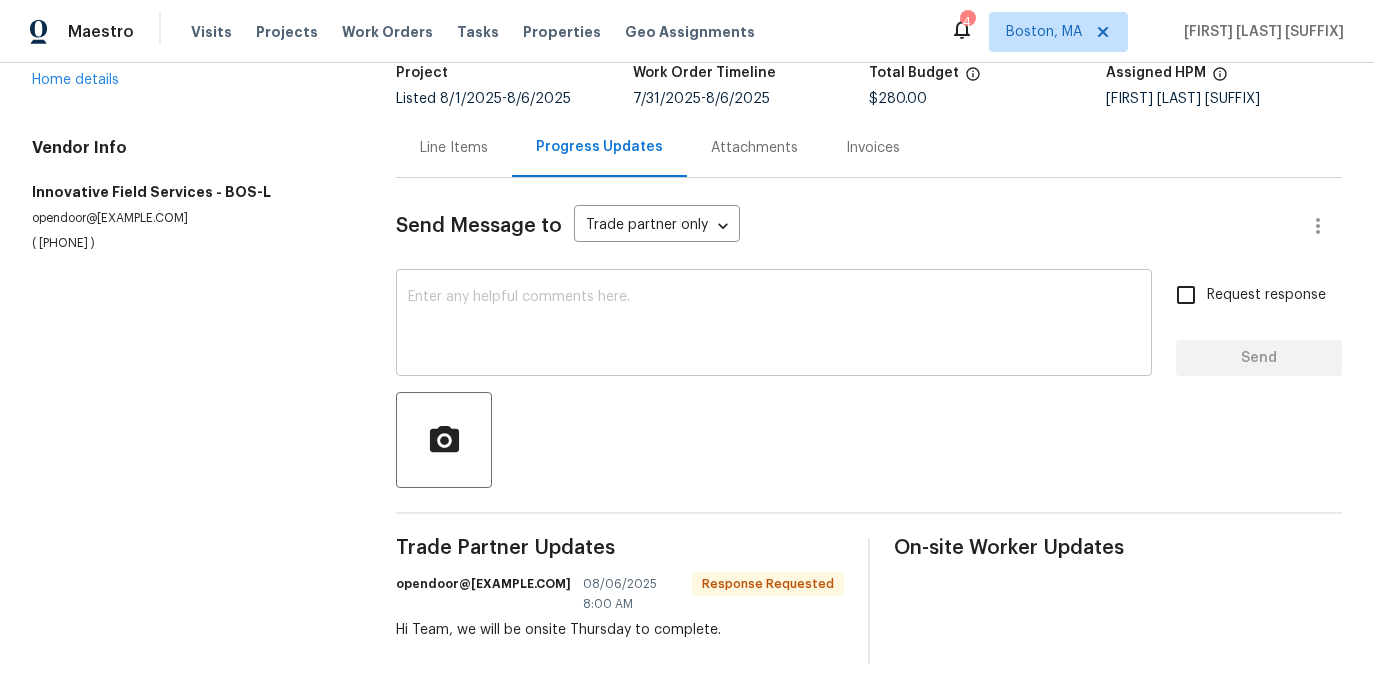 click at bounding box center (774, 325) 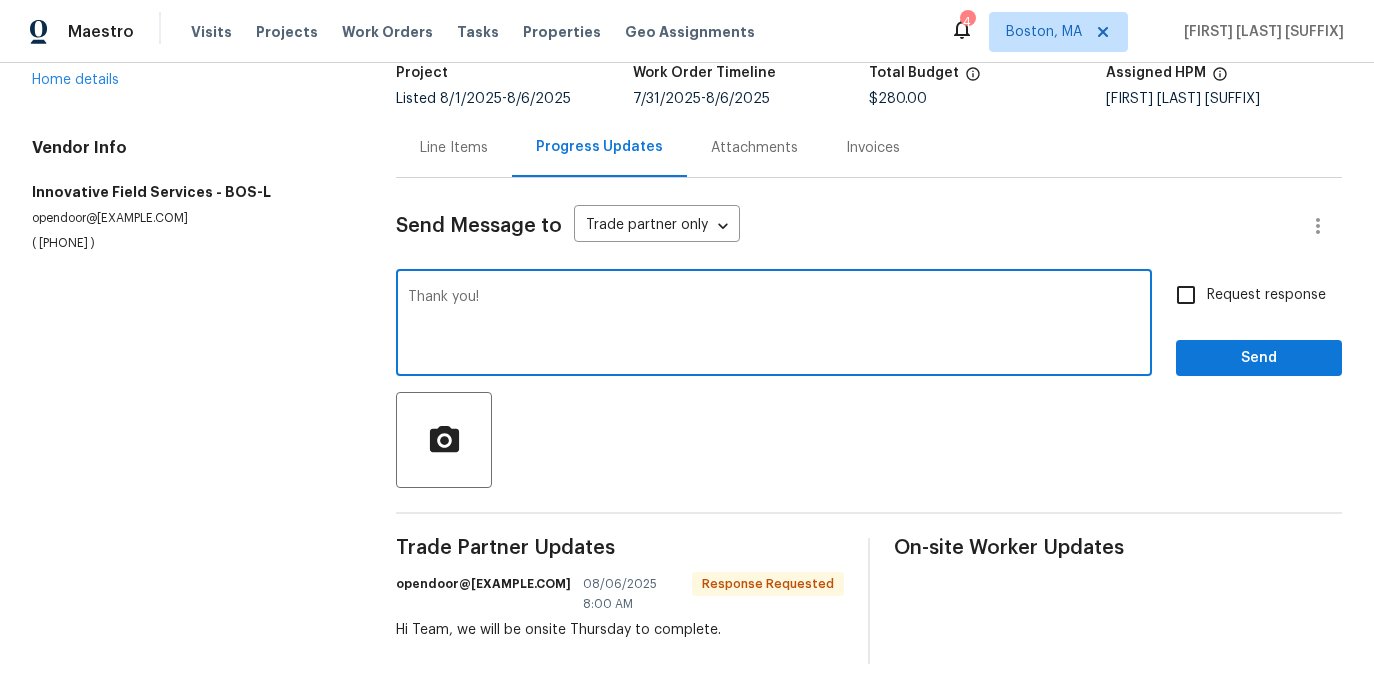 type on "Thank you!" 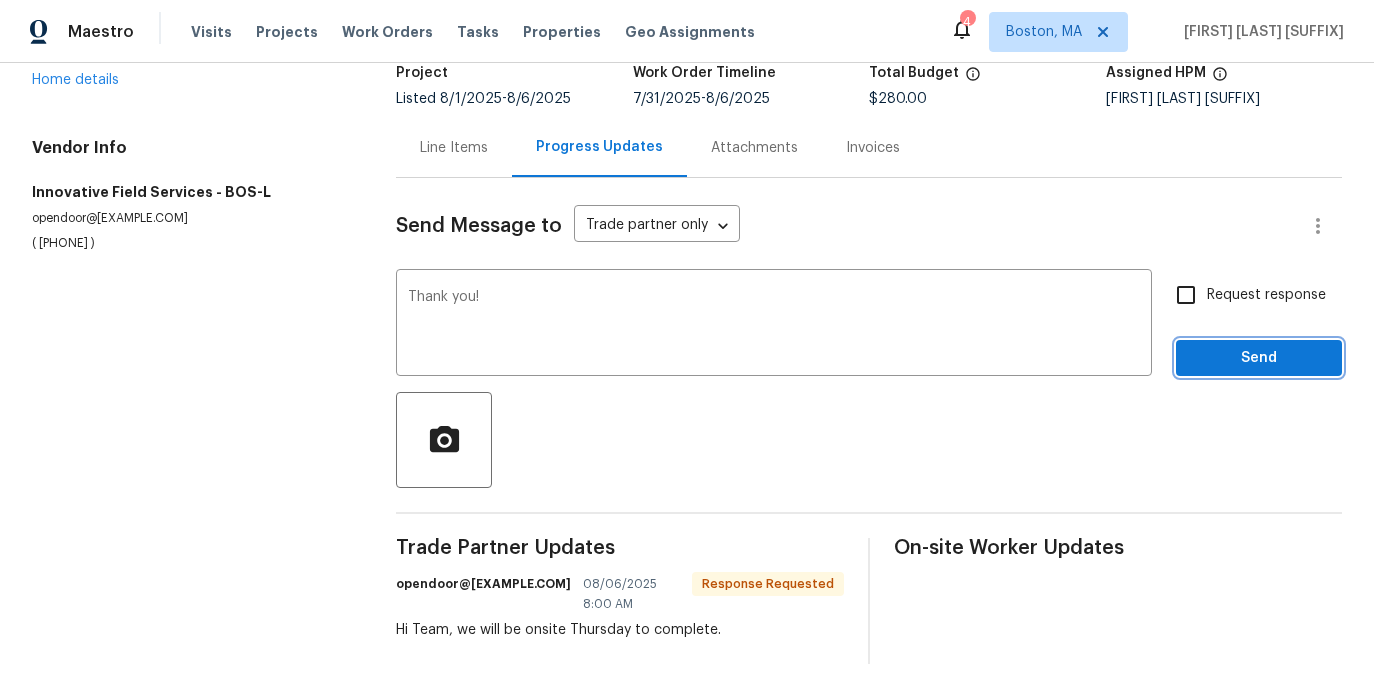 click on "Send" at bounding box center (1259, 358) 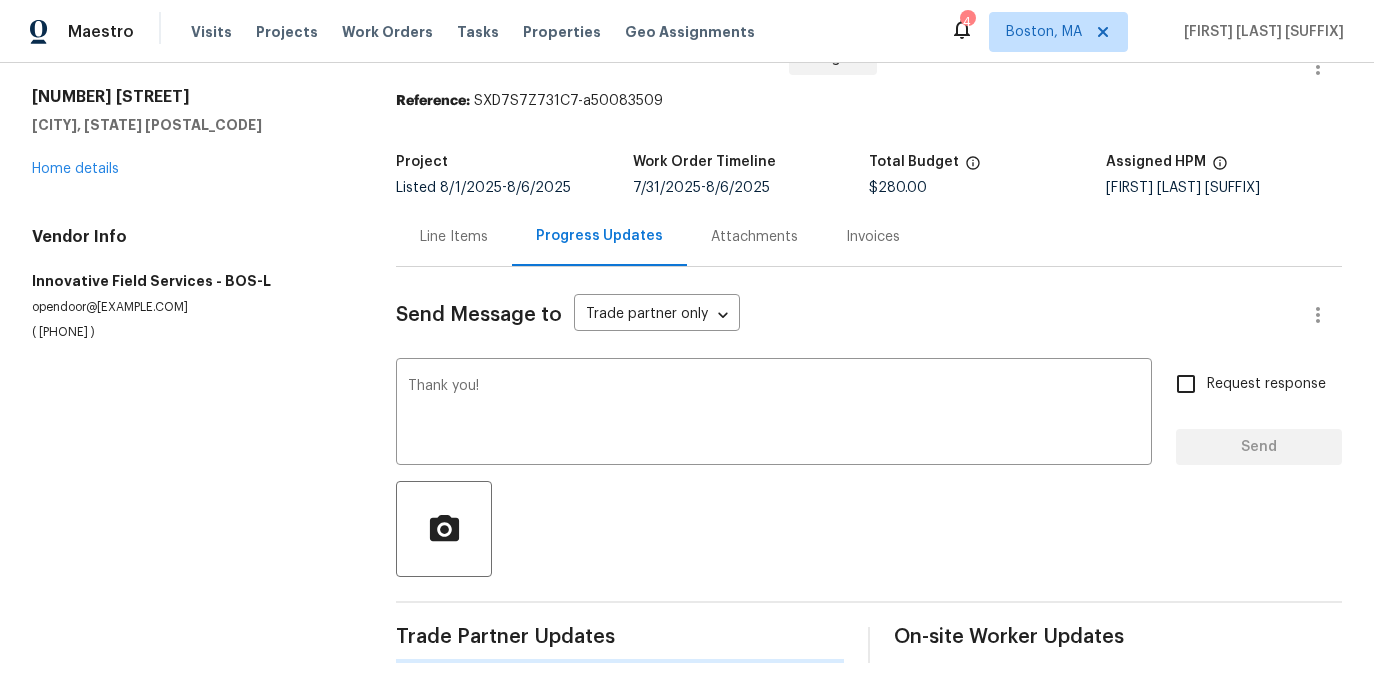 type 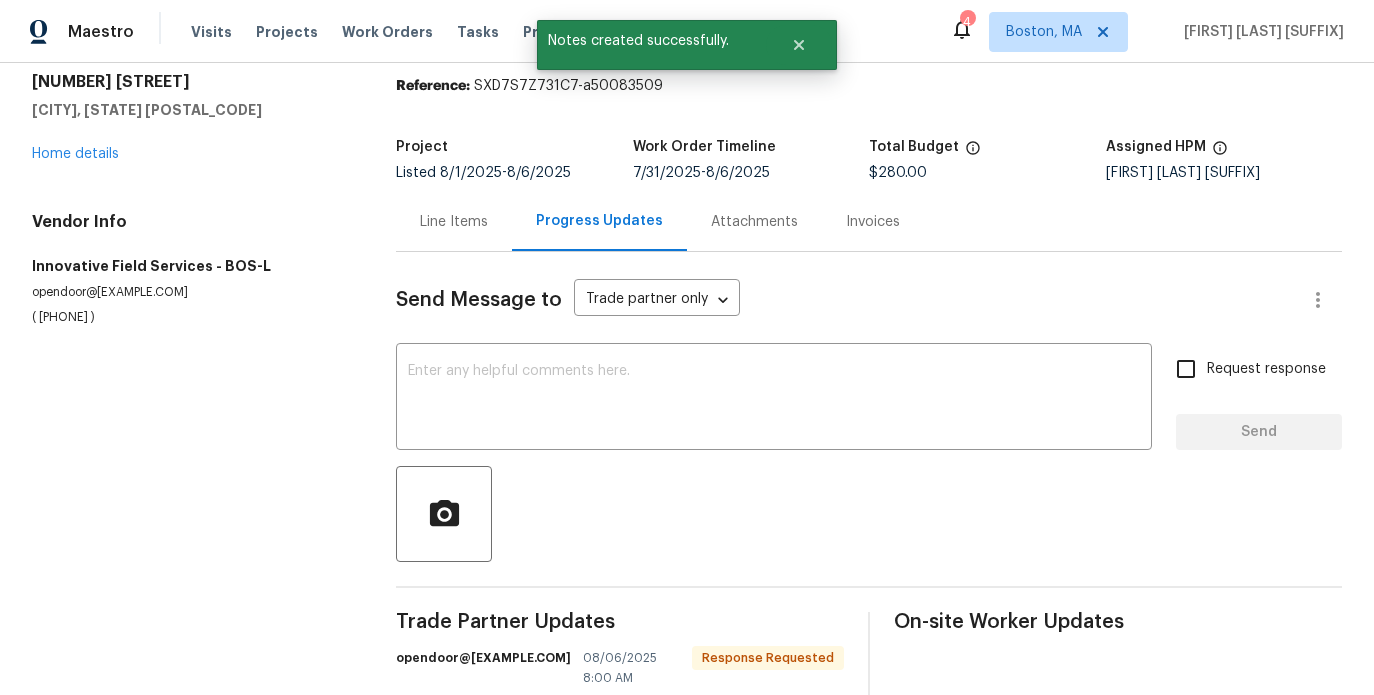 scroll, scrollTop: 141, scrollLeft: 0, axis: vertical 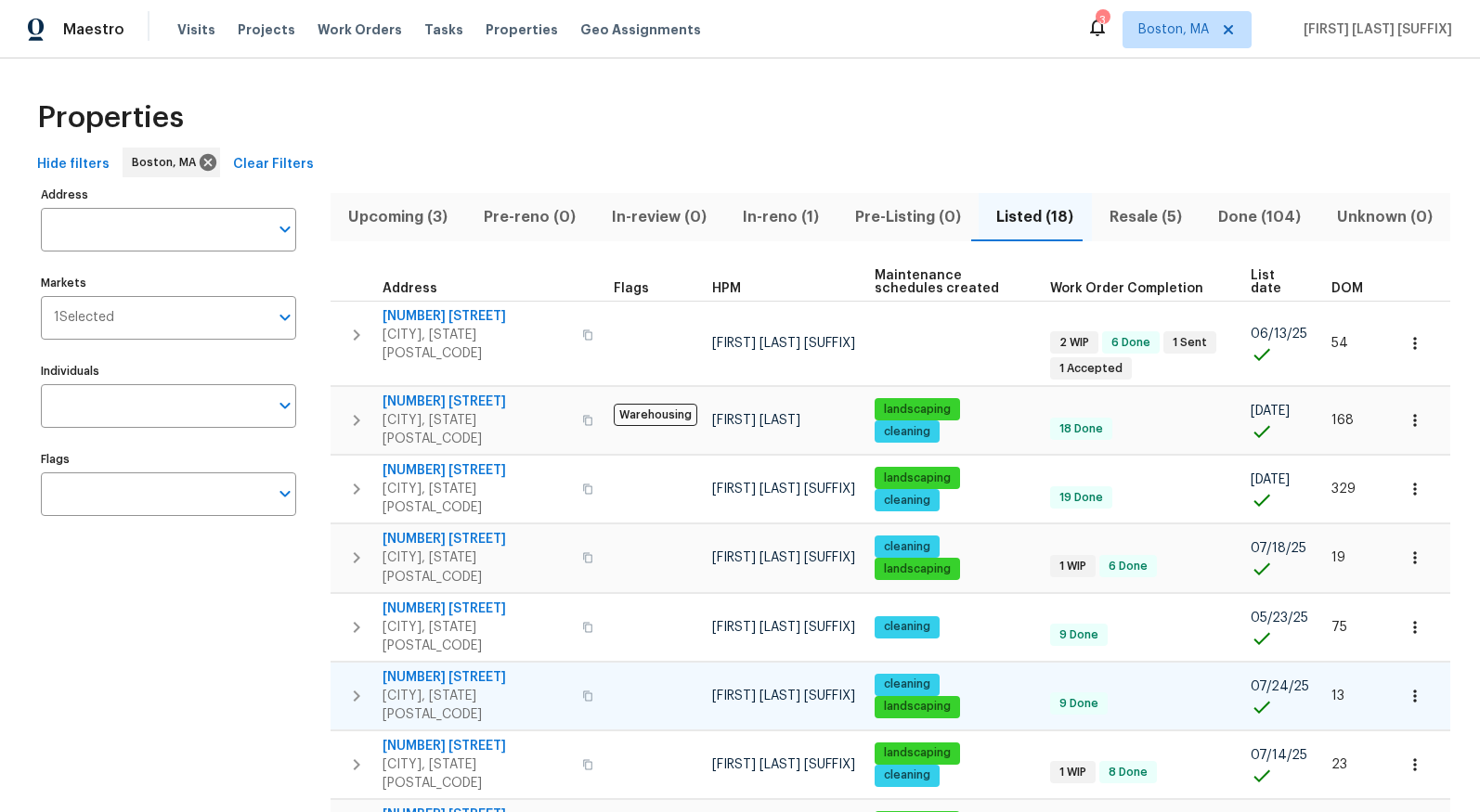 click on "[NUMBER] [STREET]" at bounding box center (476, 677) 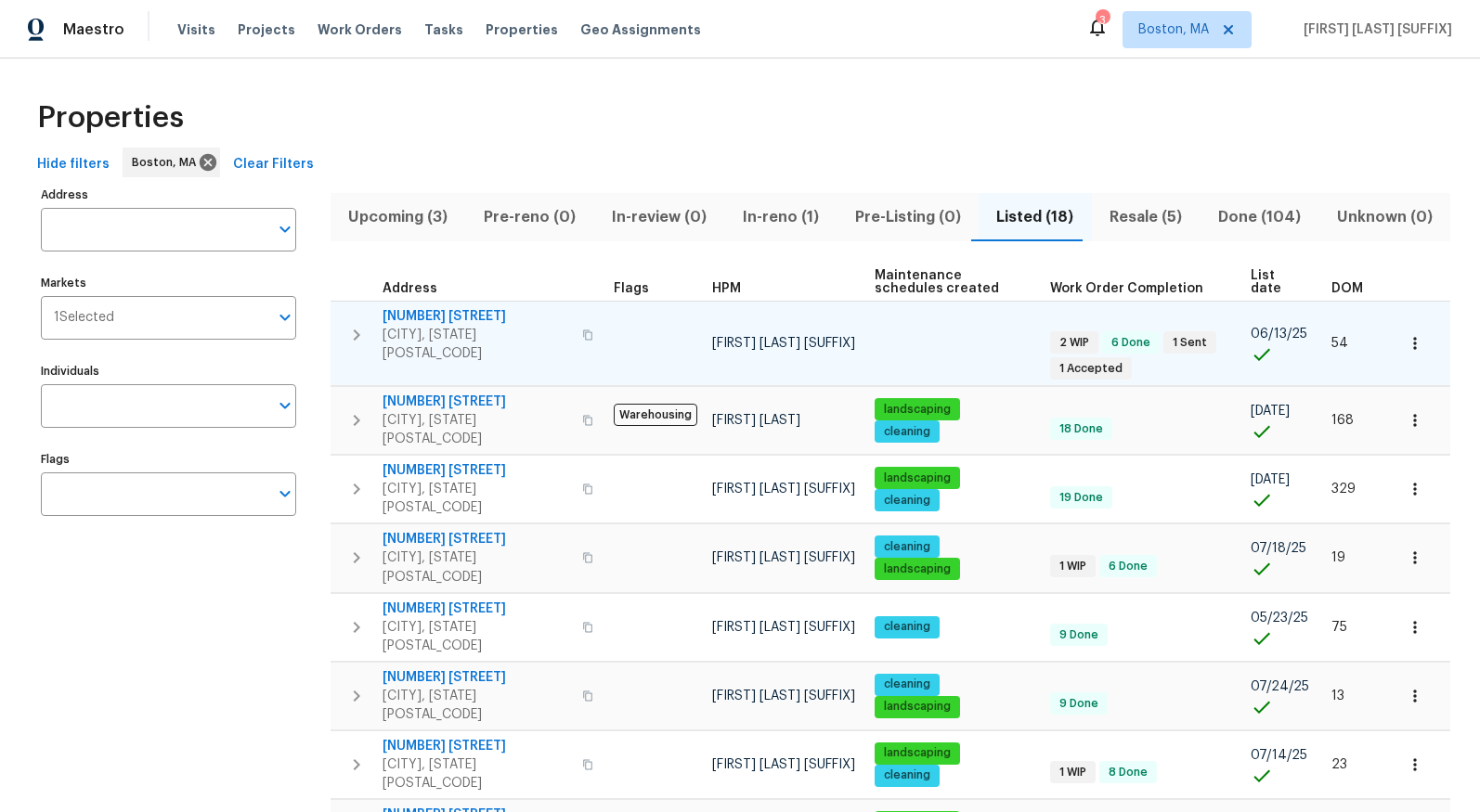 click on "217 Cedar Brook Rd" at bounding box center (476, 316) 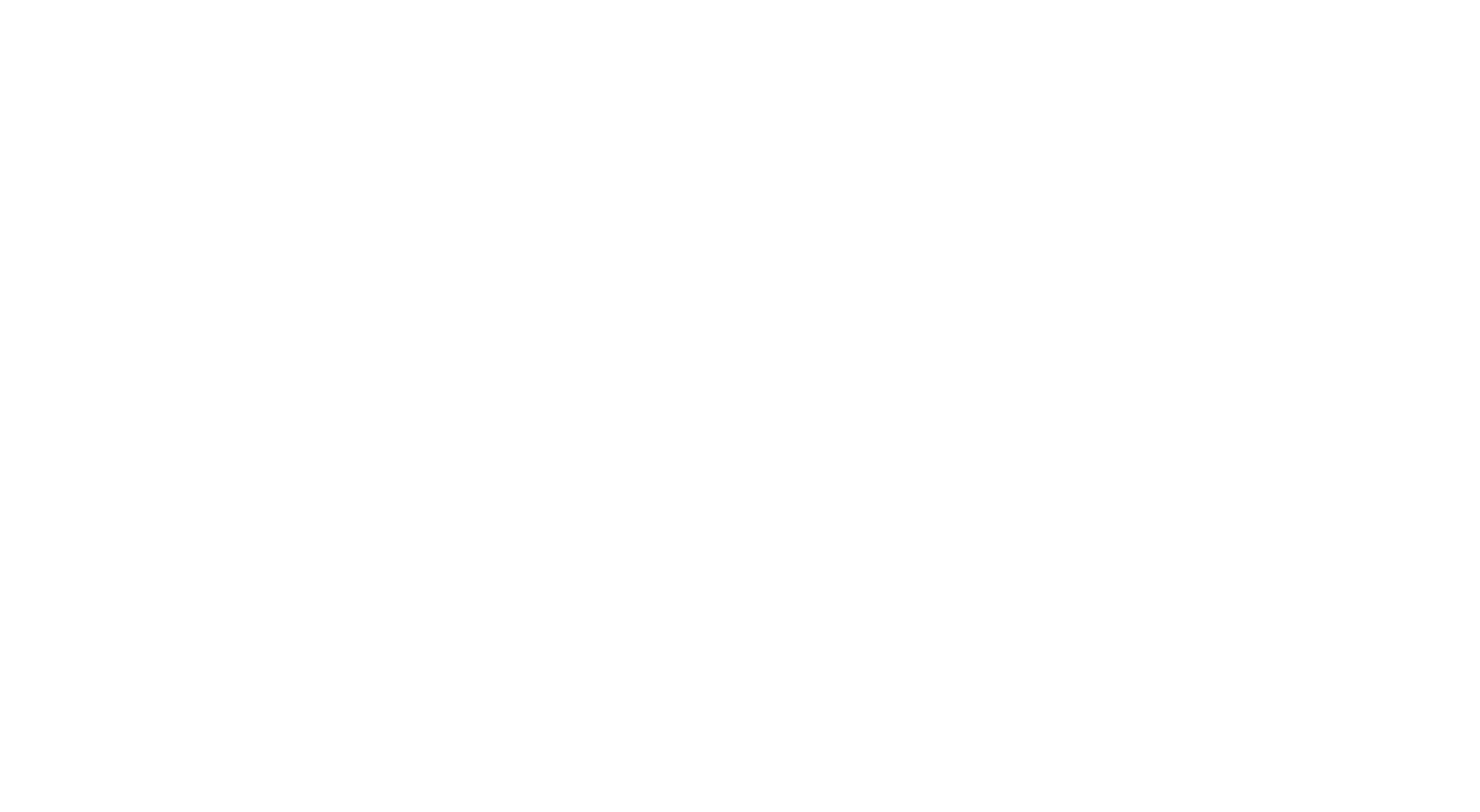 scroll, scrollTop: 0, scrollLeft: 0, axis: both 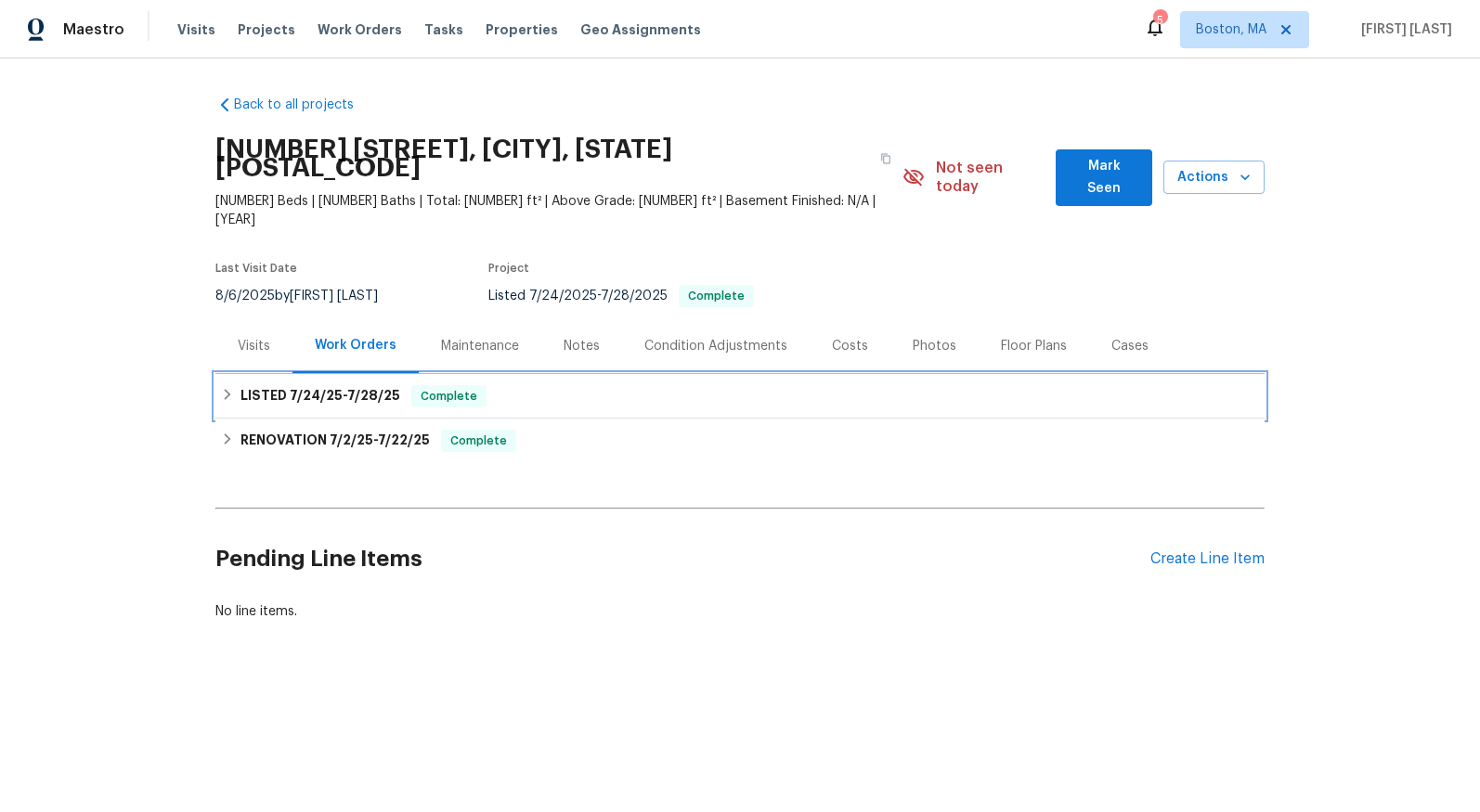 click on "LISTED   7/24/25  -  7/28/25 Complete" at bounding box center [740, 396] 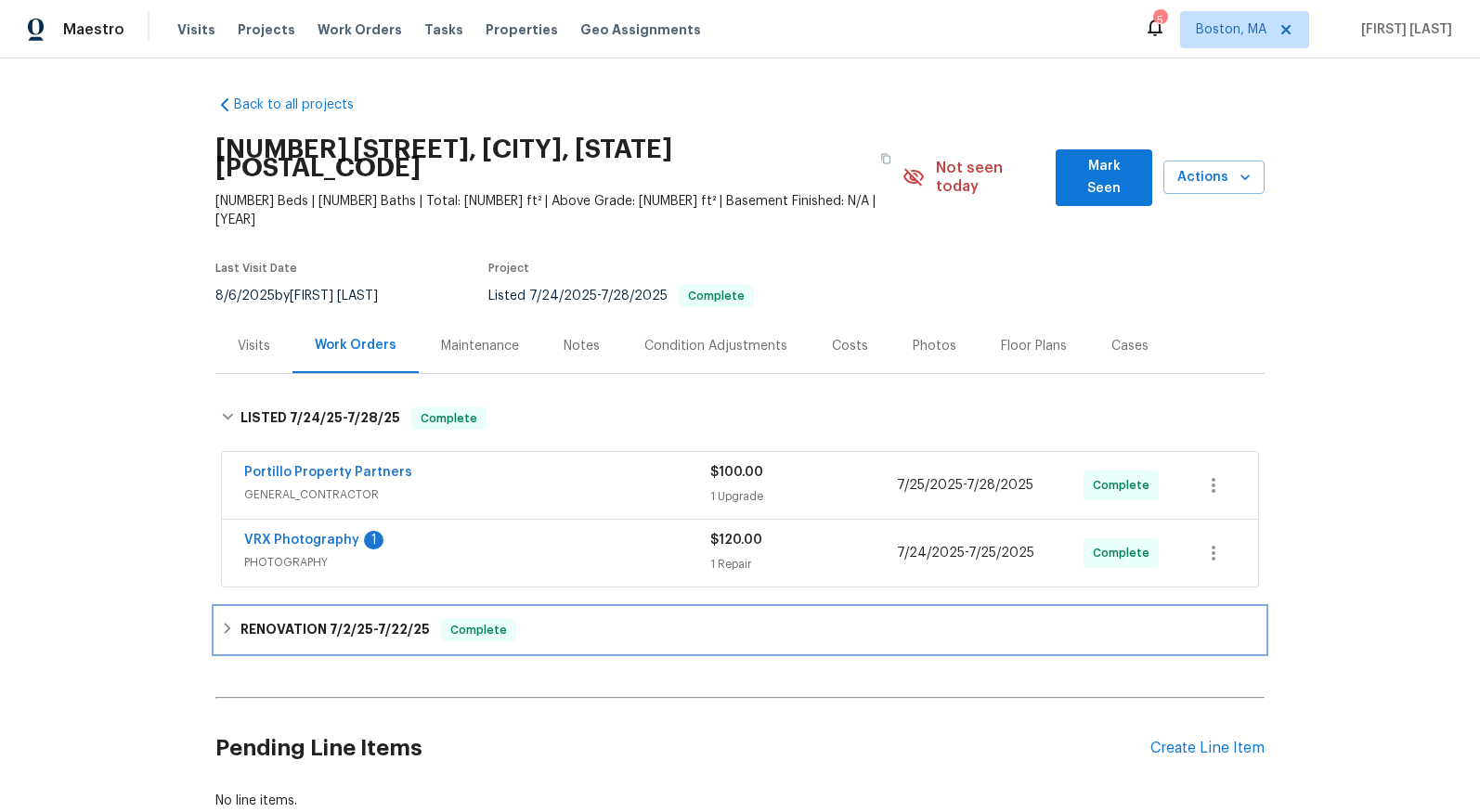 click on "RENOVATION   7/2/25  -  7/22/25 Complete" at bounding box center (740, 630) 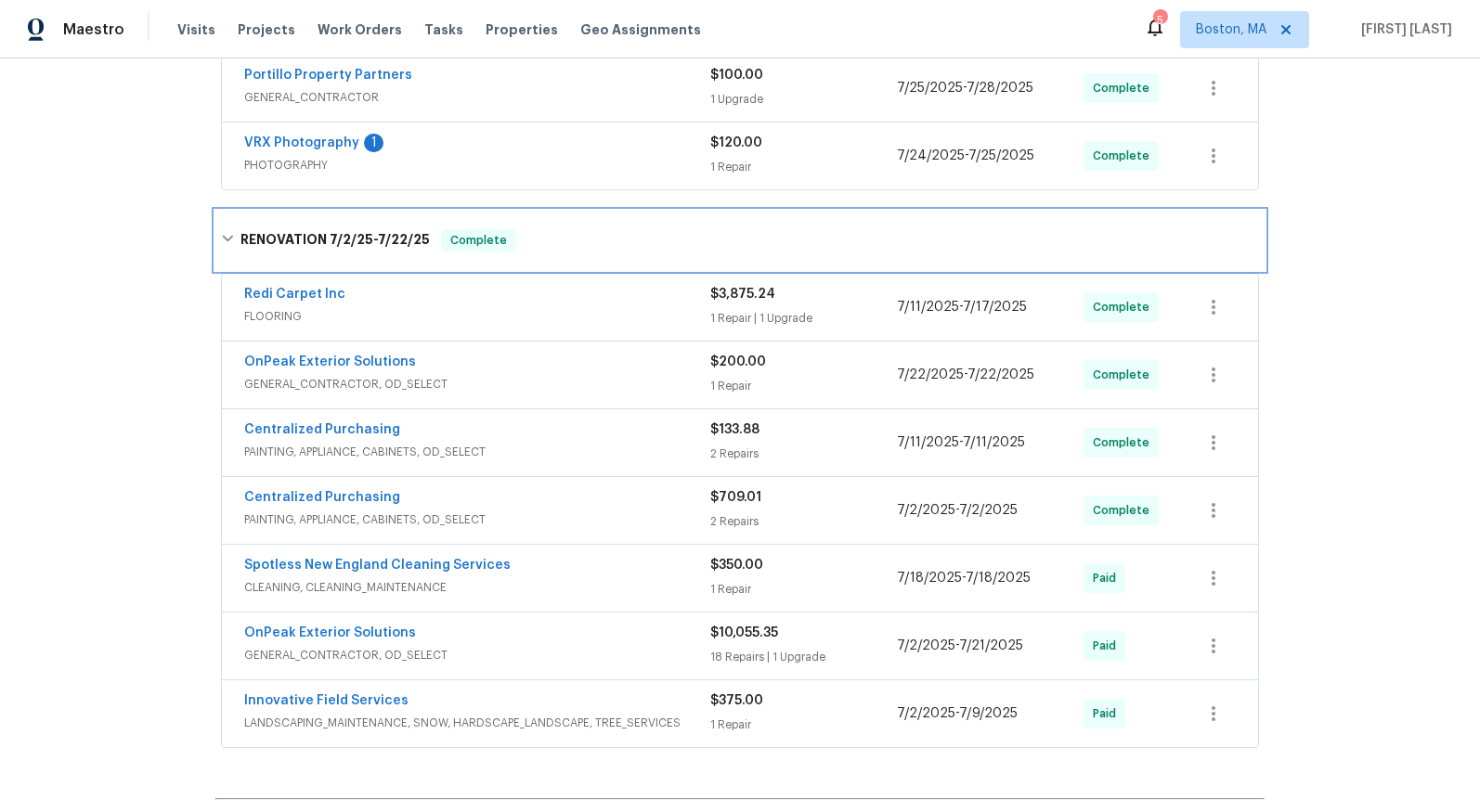 scroll, scrollTop: 591, scrollLeft: 0, axis: vertical 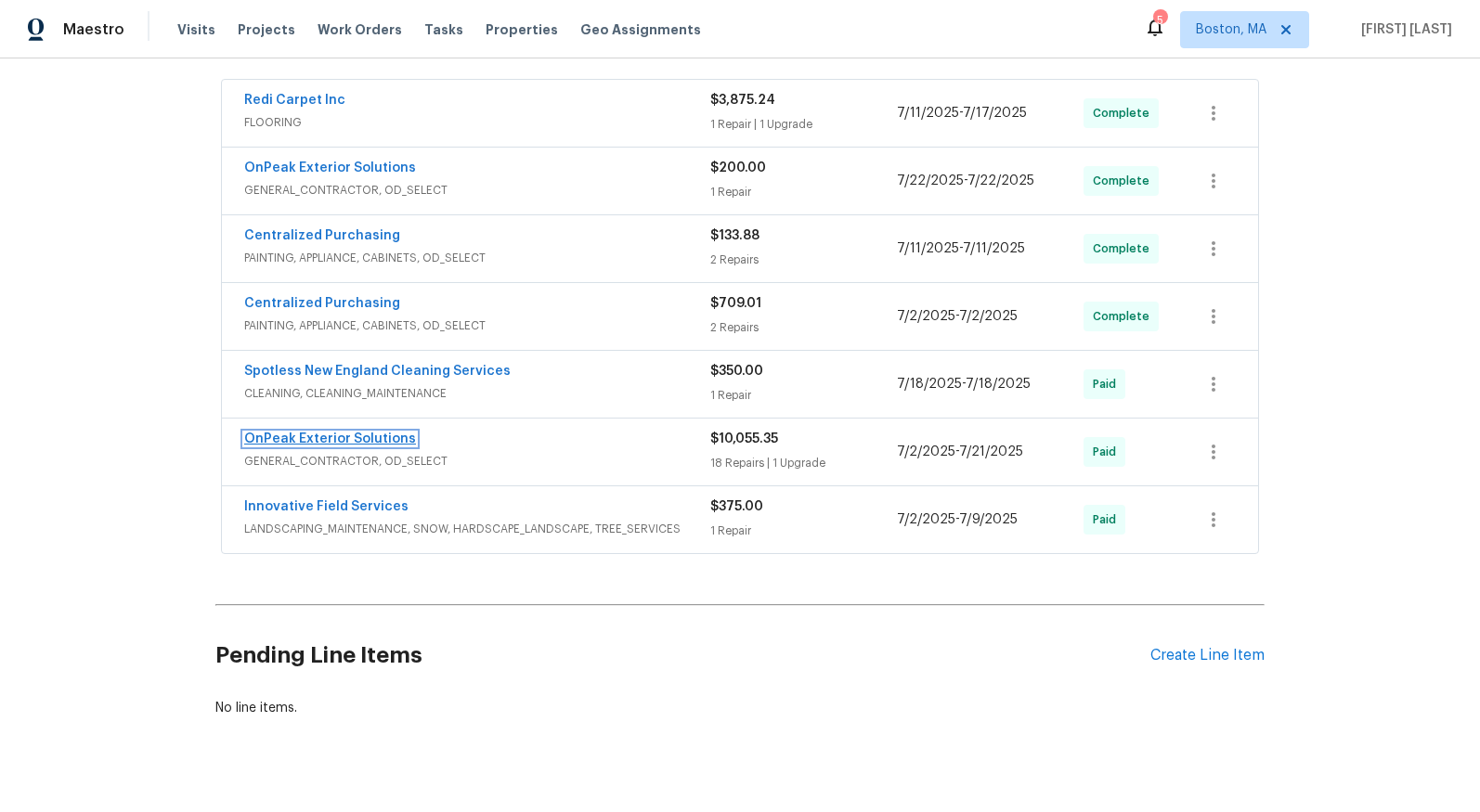 click on "OnPeak Exterior Solutions" at bounding box center [330, 439] 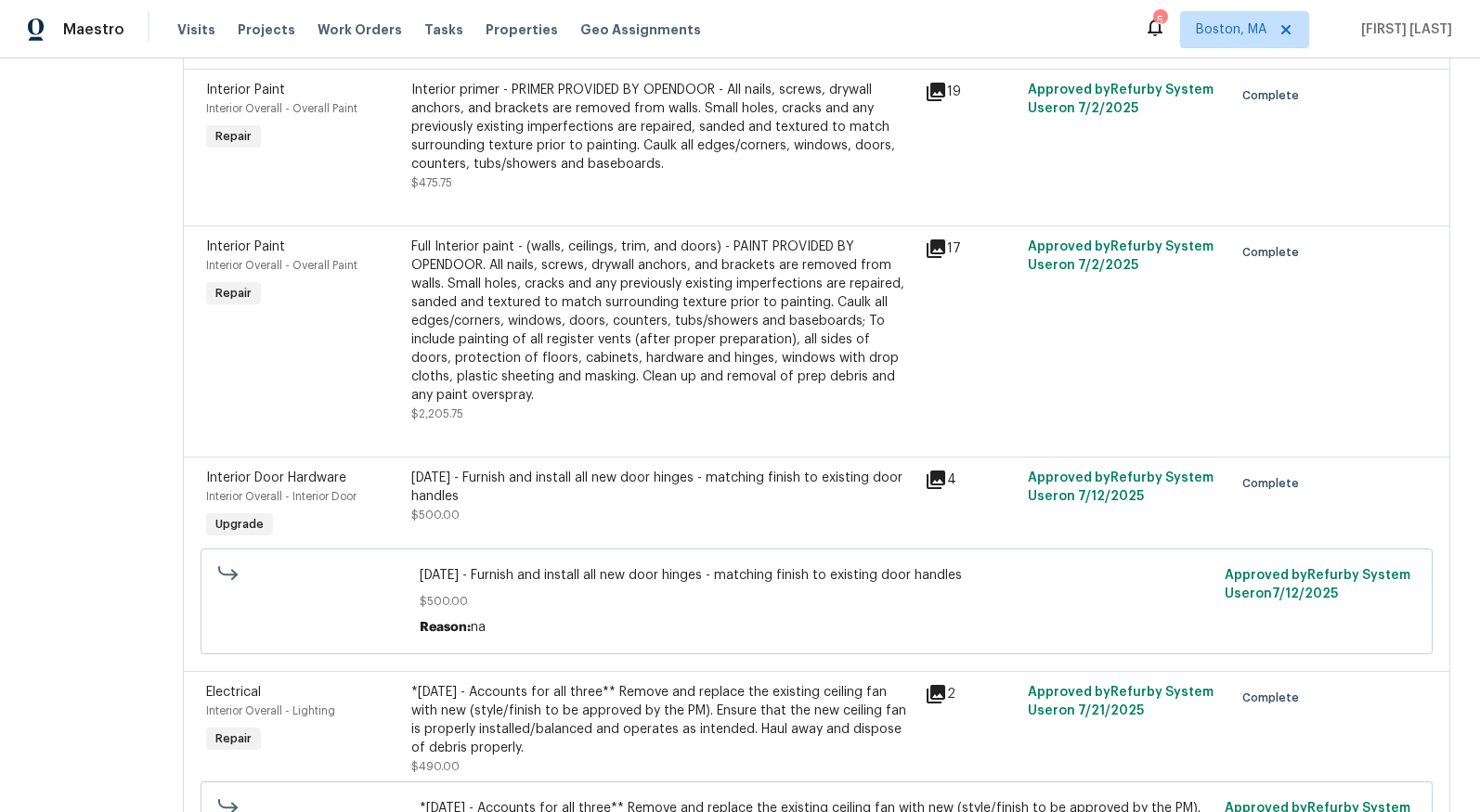 scroll, scrollTop: 2796, scrollLeft: 0, axis: vertical 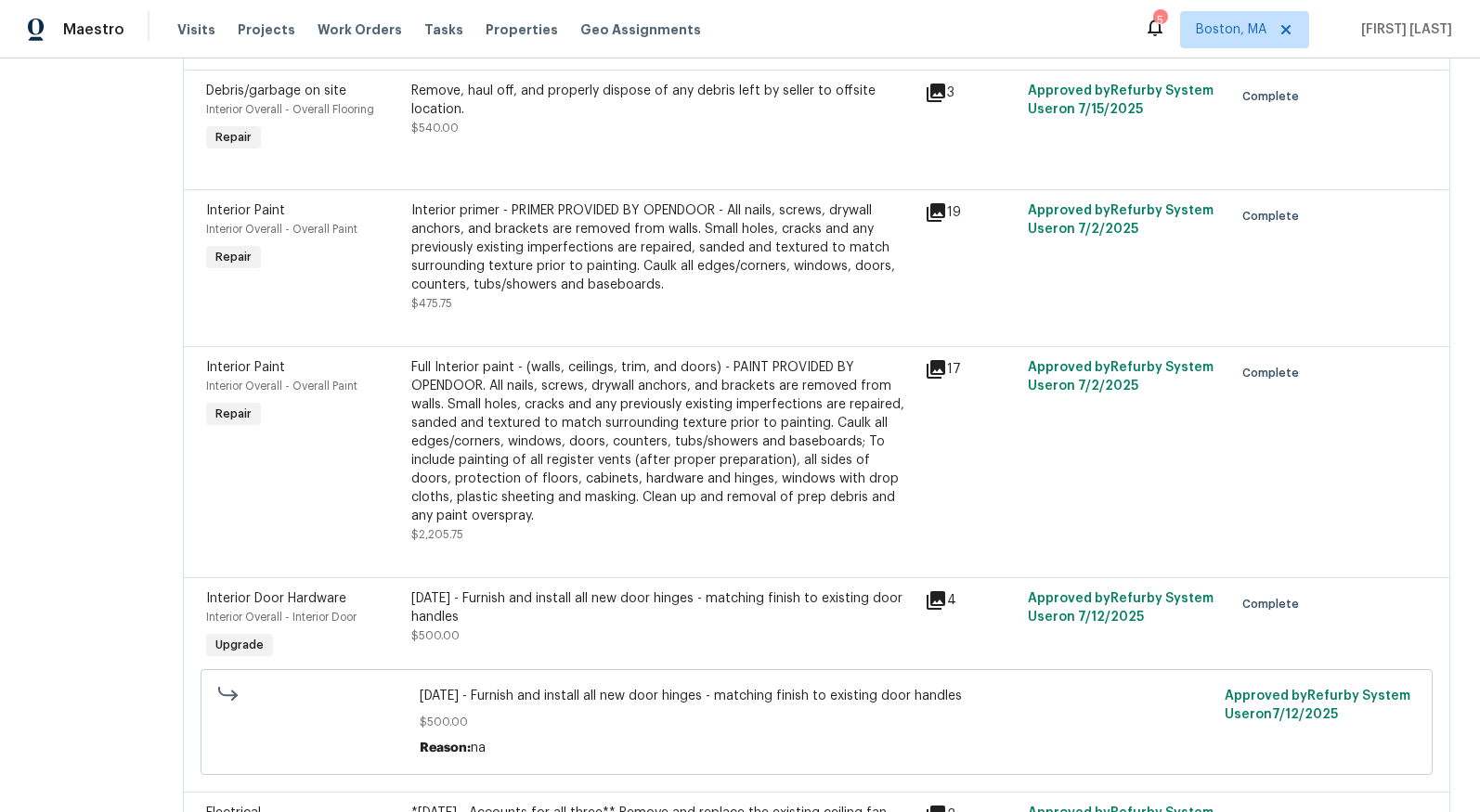 click on "Interior primer - PRIMER PROVIDED BY OPENDOOR - All nails, screws, drywall anchors, and brackets are removed from walls. Small holes, cracks and any previously existing imperfections are repaired, sanded and textured to match surrounding texture prior to painting. Caulk all edges/corners, windows, doors, counters, tubs/showers and baseboards." at bounding box center [662, 248] 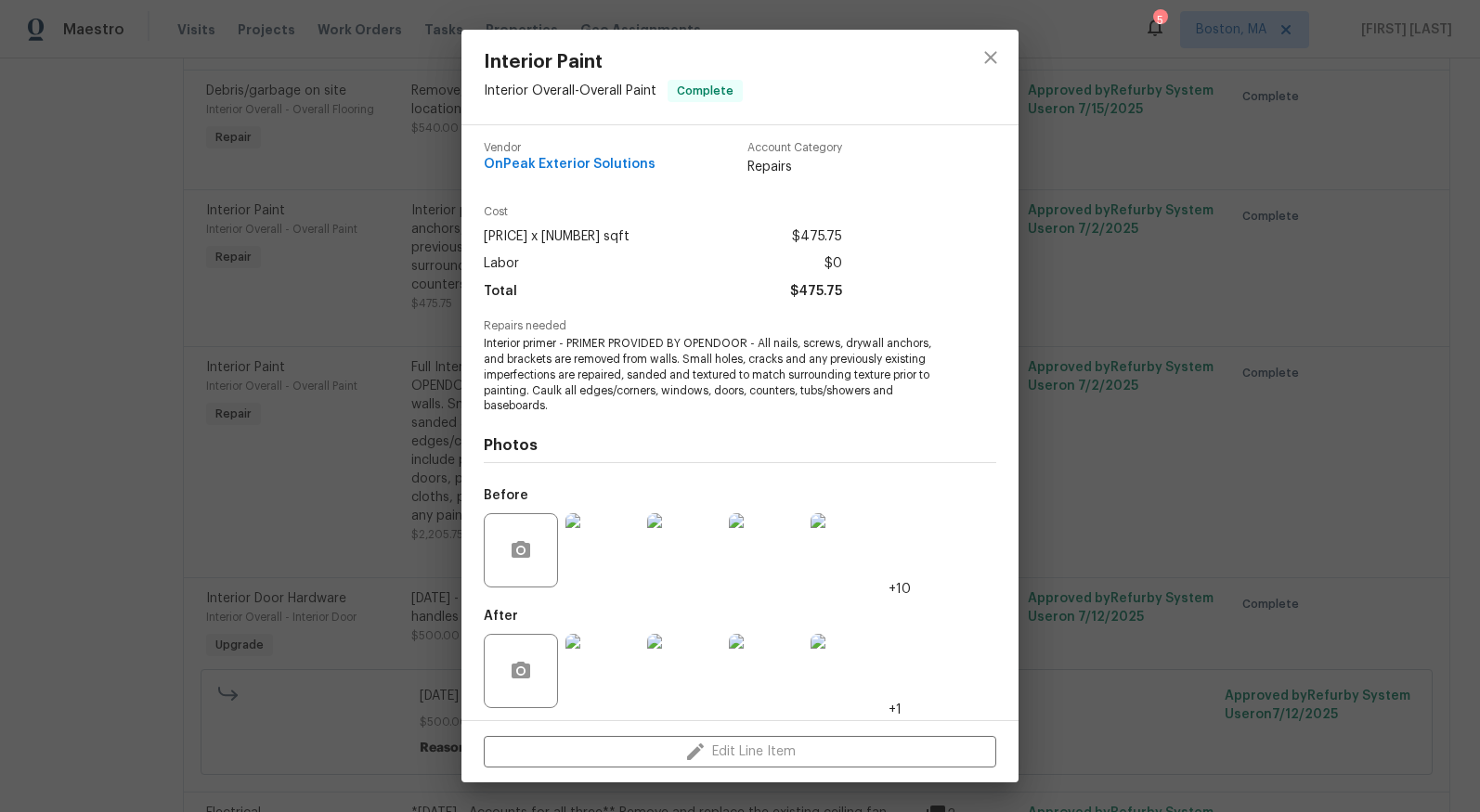 scroll, scrollTop: 0, scrollLeft: 0, axis: both 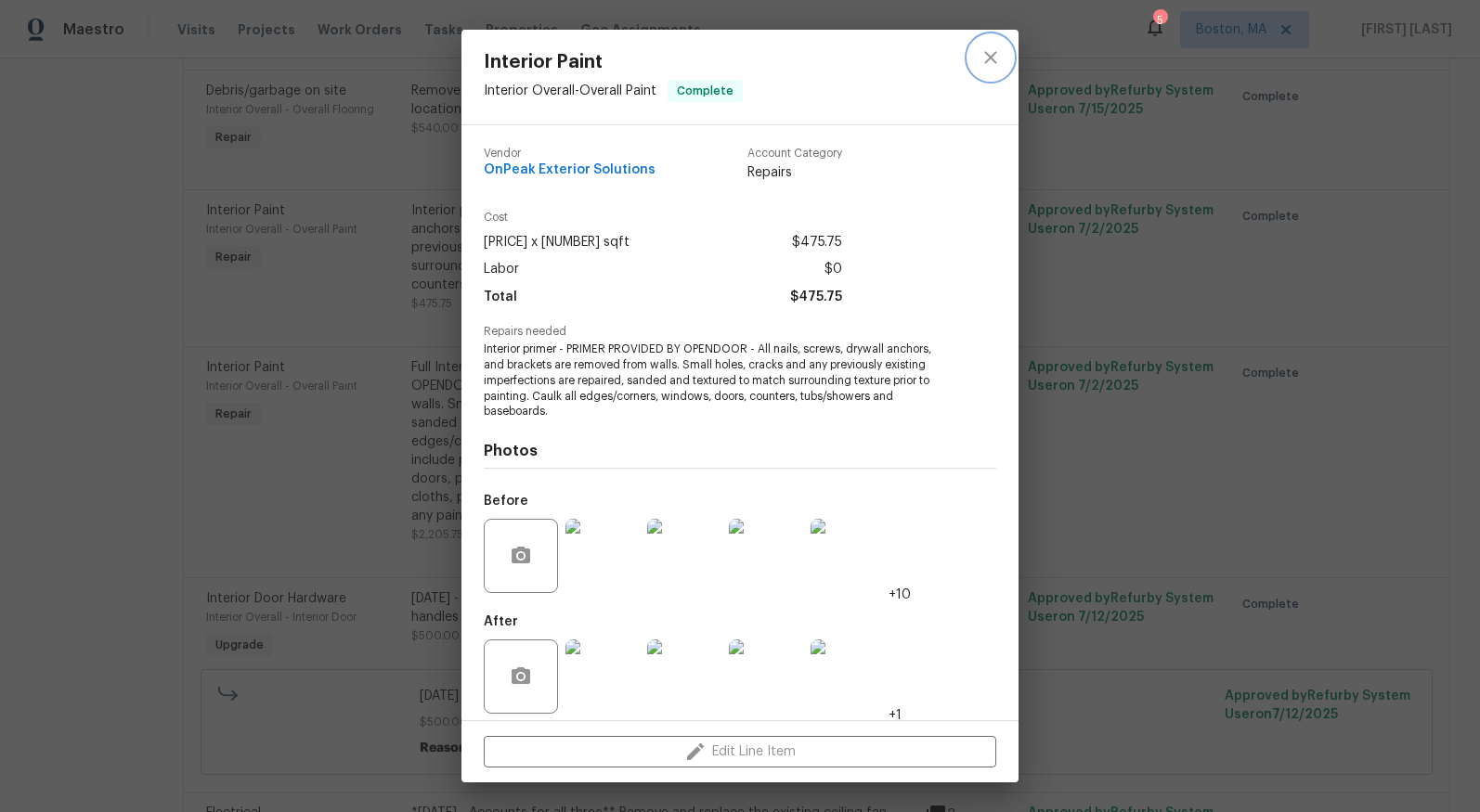 click at bounding box center (991, 58) 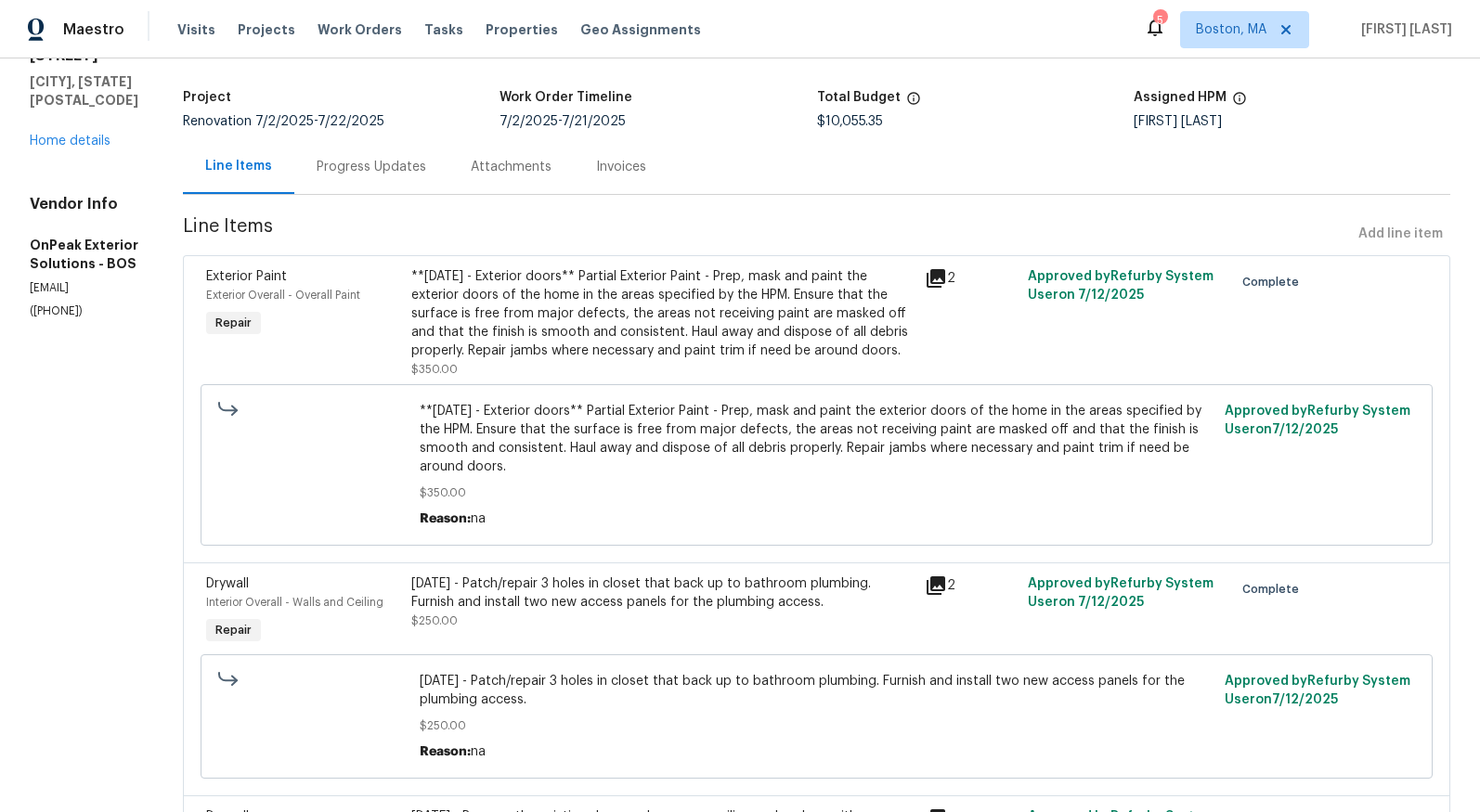 scroll, scrollTop: 0, scrollLeft: 0, axis: both 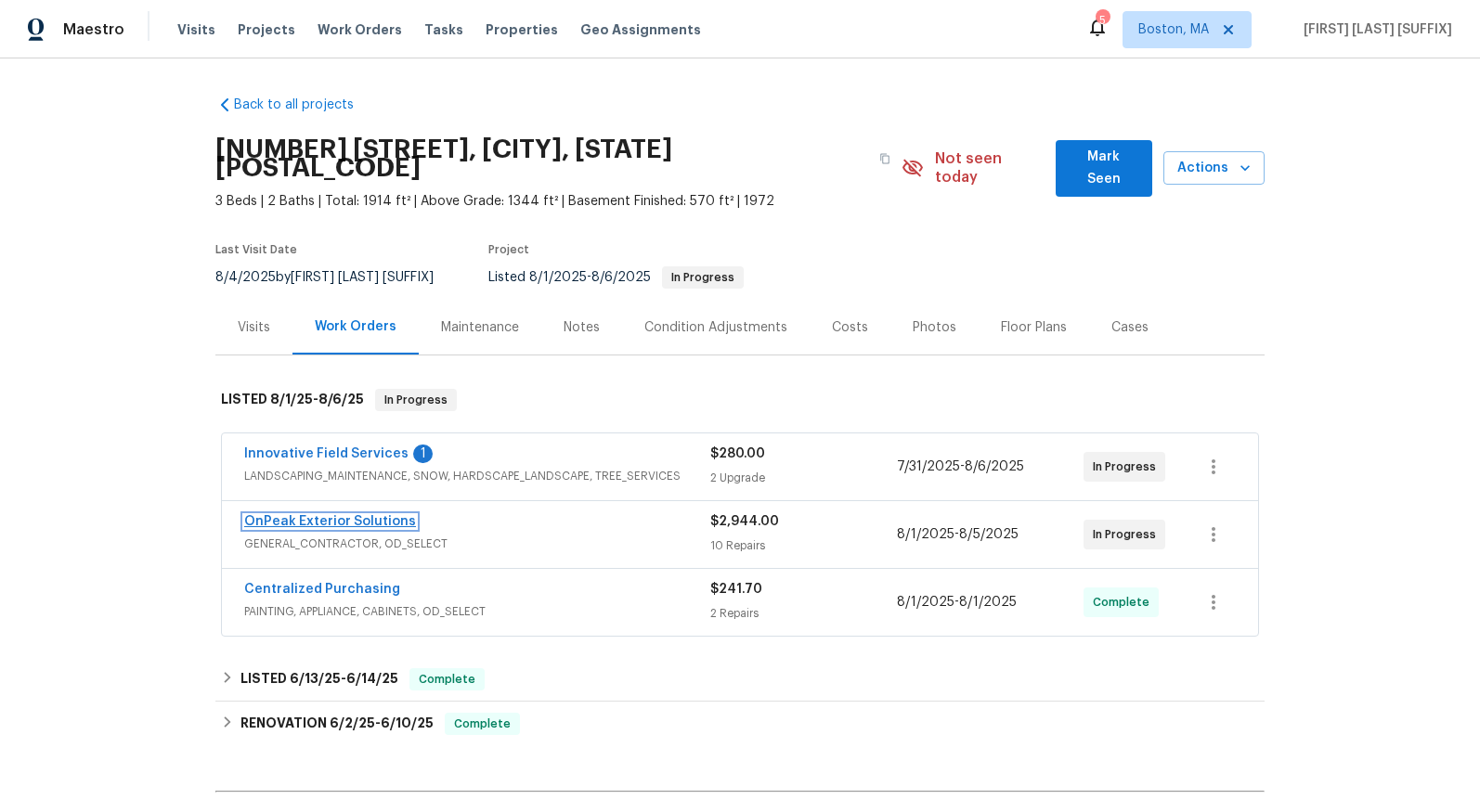 click on "OnPeak Exterior Solutions" at bounding box center (330, 522) 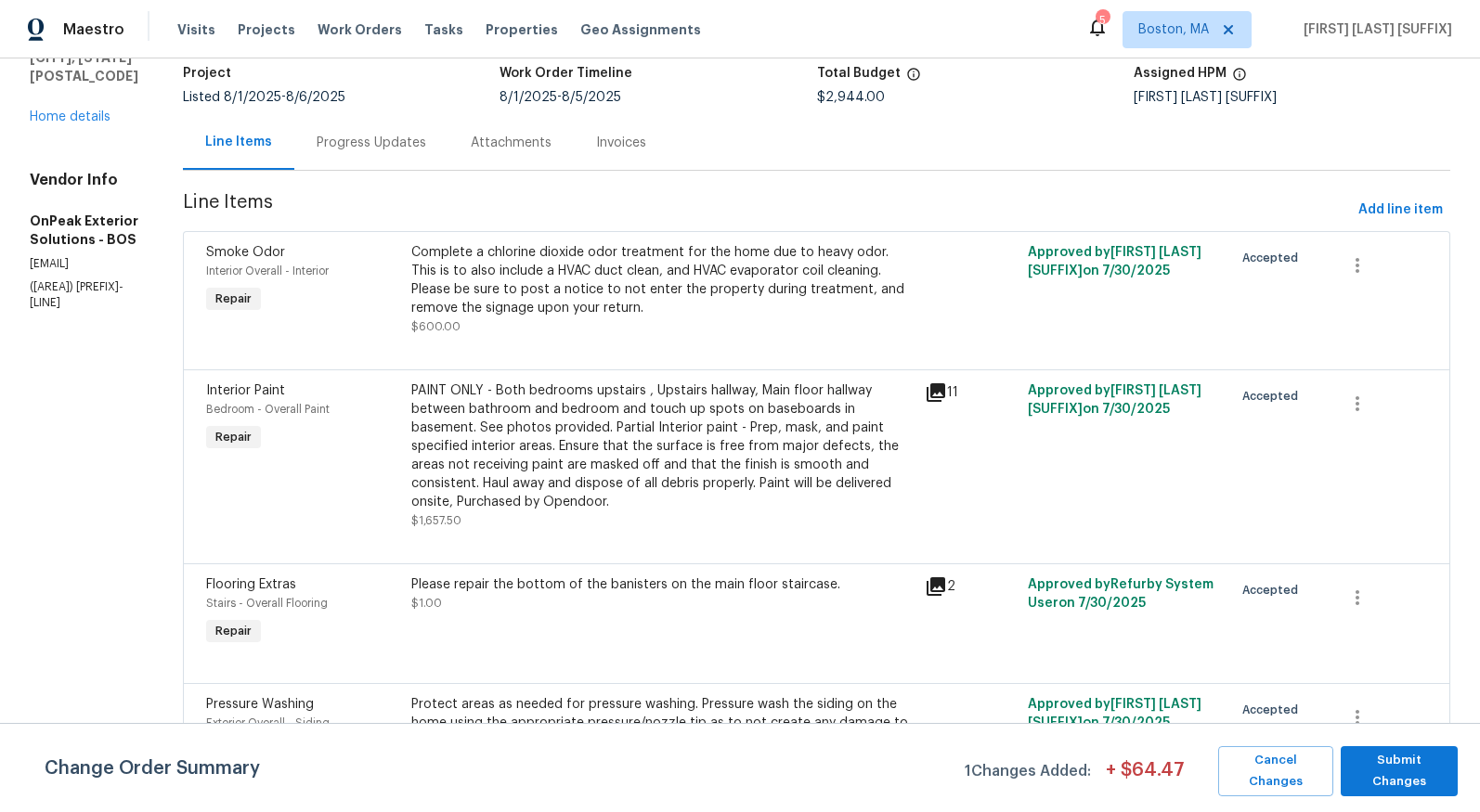 scroll, scrollTop: 185, scrollLeft: 0, axis: vertical 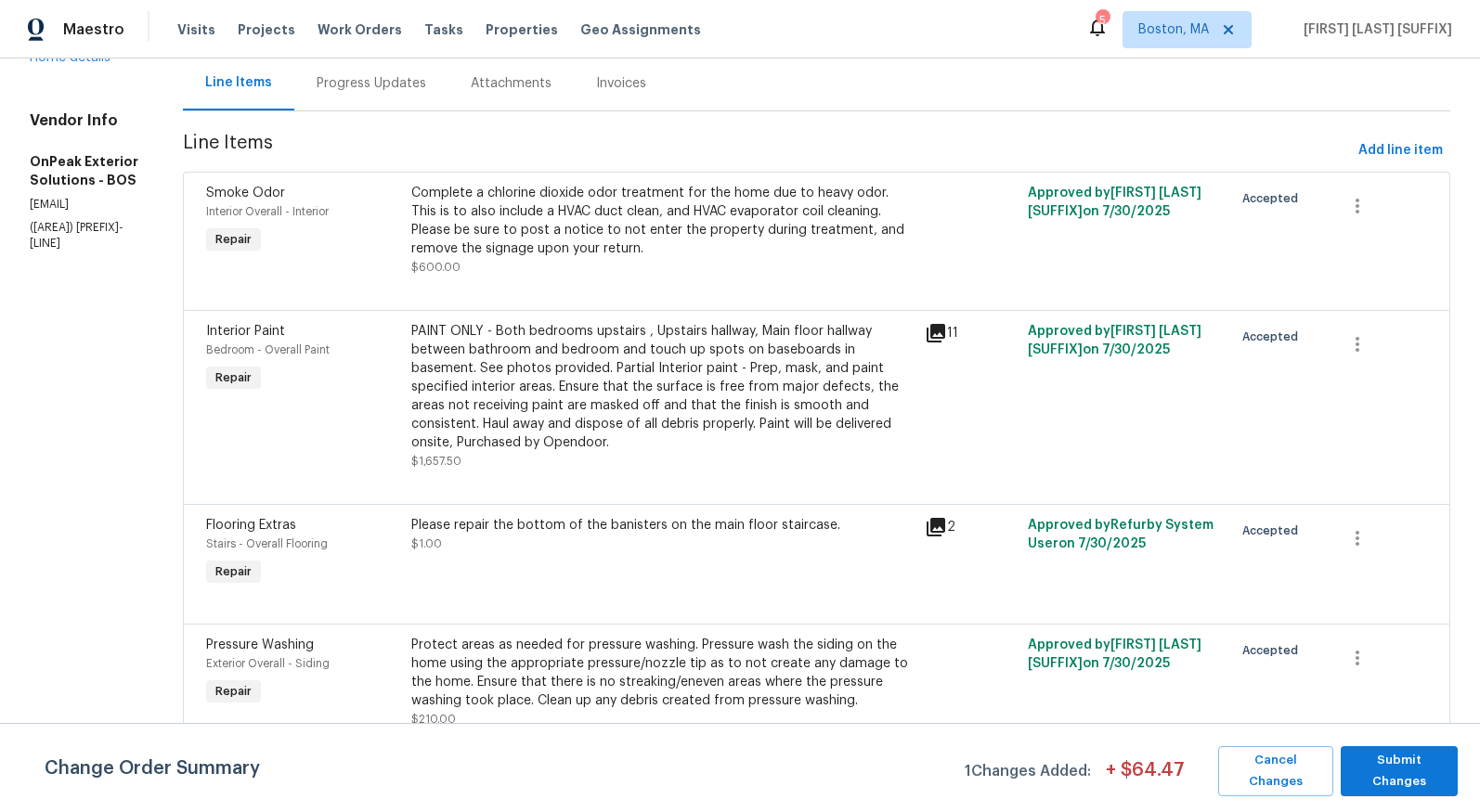 click on "PAINT ONLY - Both bedrooms upstairs , Upstairs hallway, Main floor hallway between bathroom and bedroom and touch up spots on baseboards in basement. See photos provided.
Partial Interior paint - Prep, mask, and paint specified interior areas. Ensure that the surface is free from major defects, the areas not receiving paint are masked off and that the finish is smooth and consistent. Haul away and dispose of all debris properly. Paint will be delivered onsite, Purchased by Opendoor." at bounding box center (662, 387) 